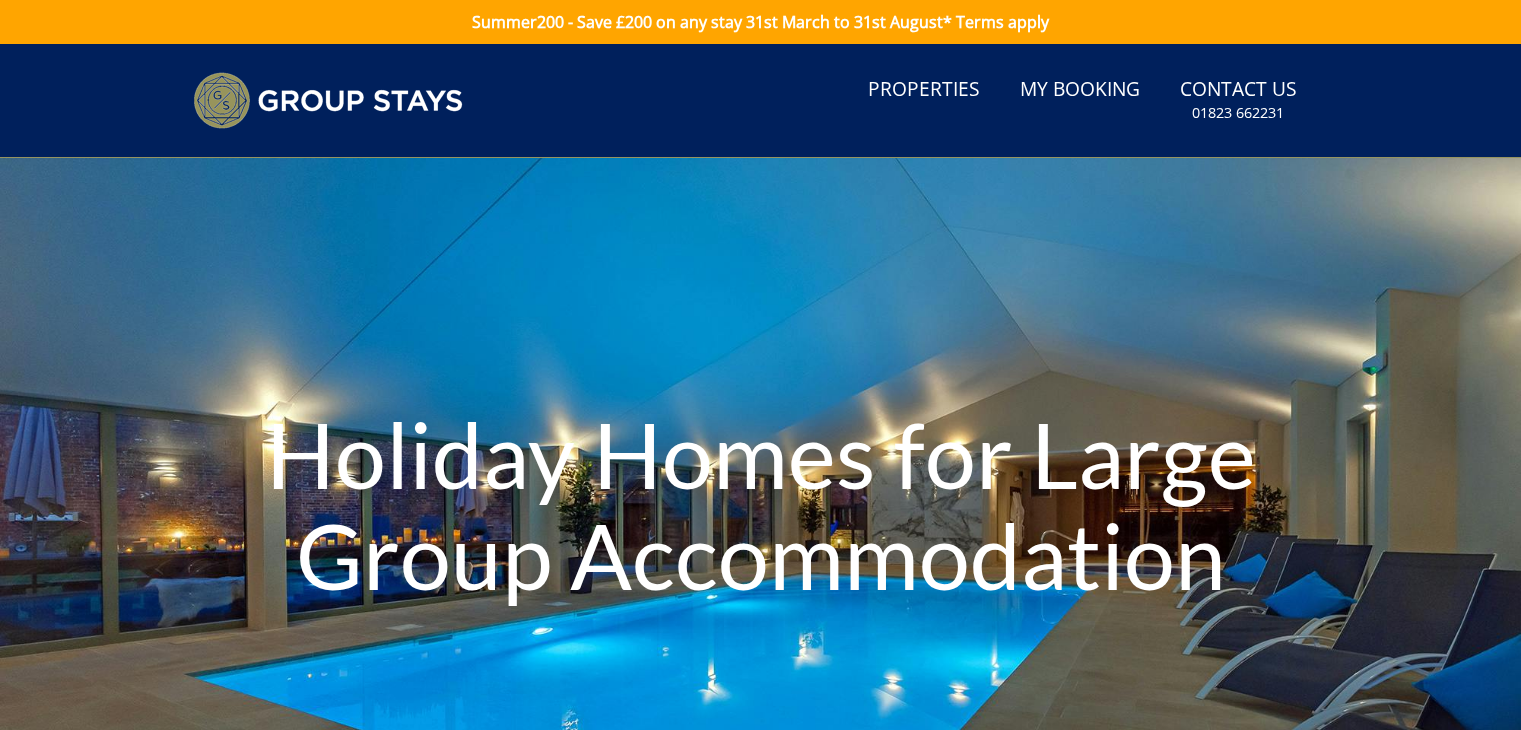 scroll, scrollTop: 0, scrollLeft: 0, axis: both 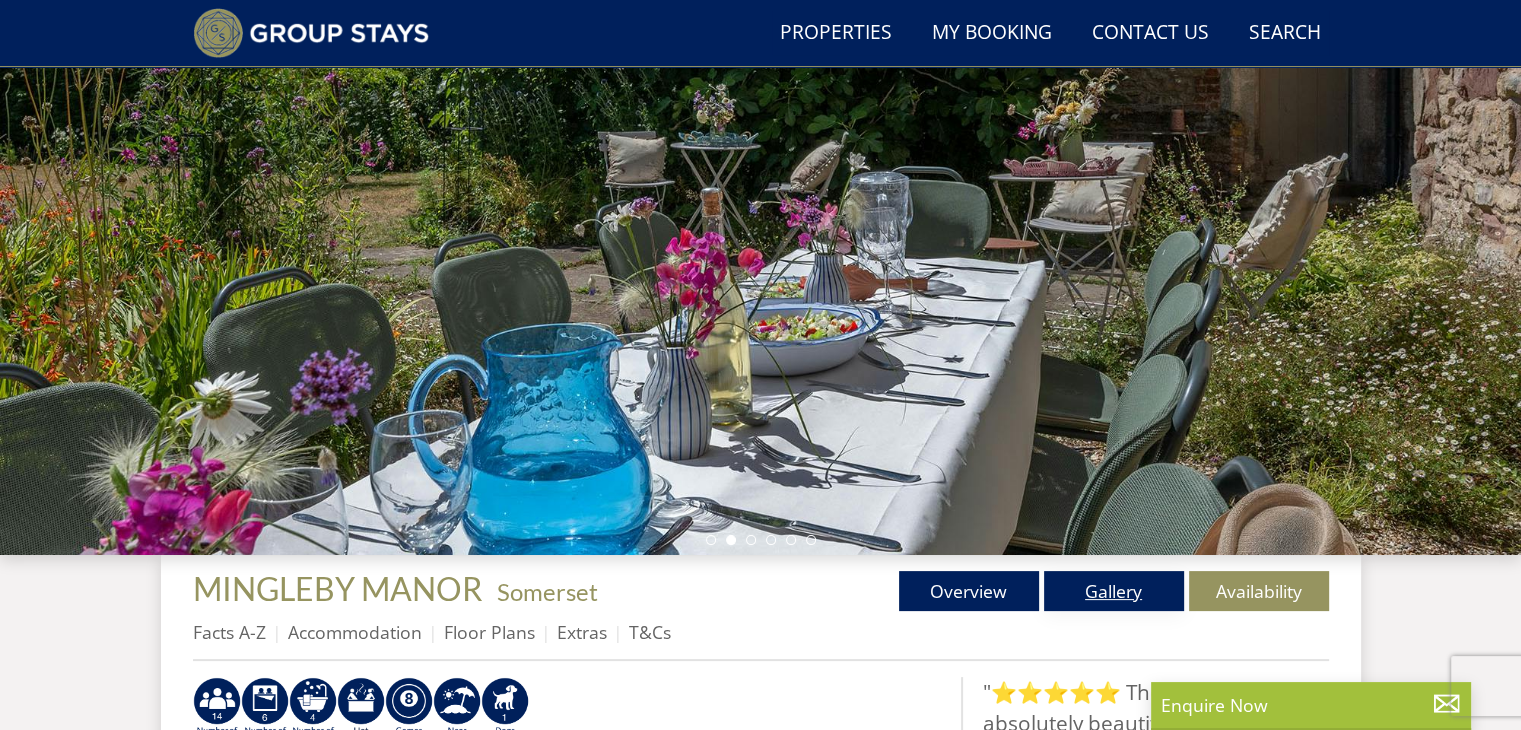 click on "Gallery" at bounding box center [1114, 591] 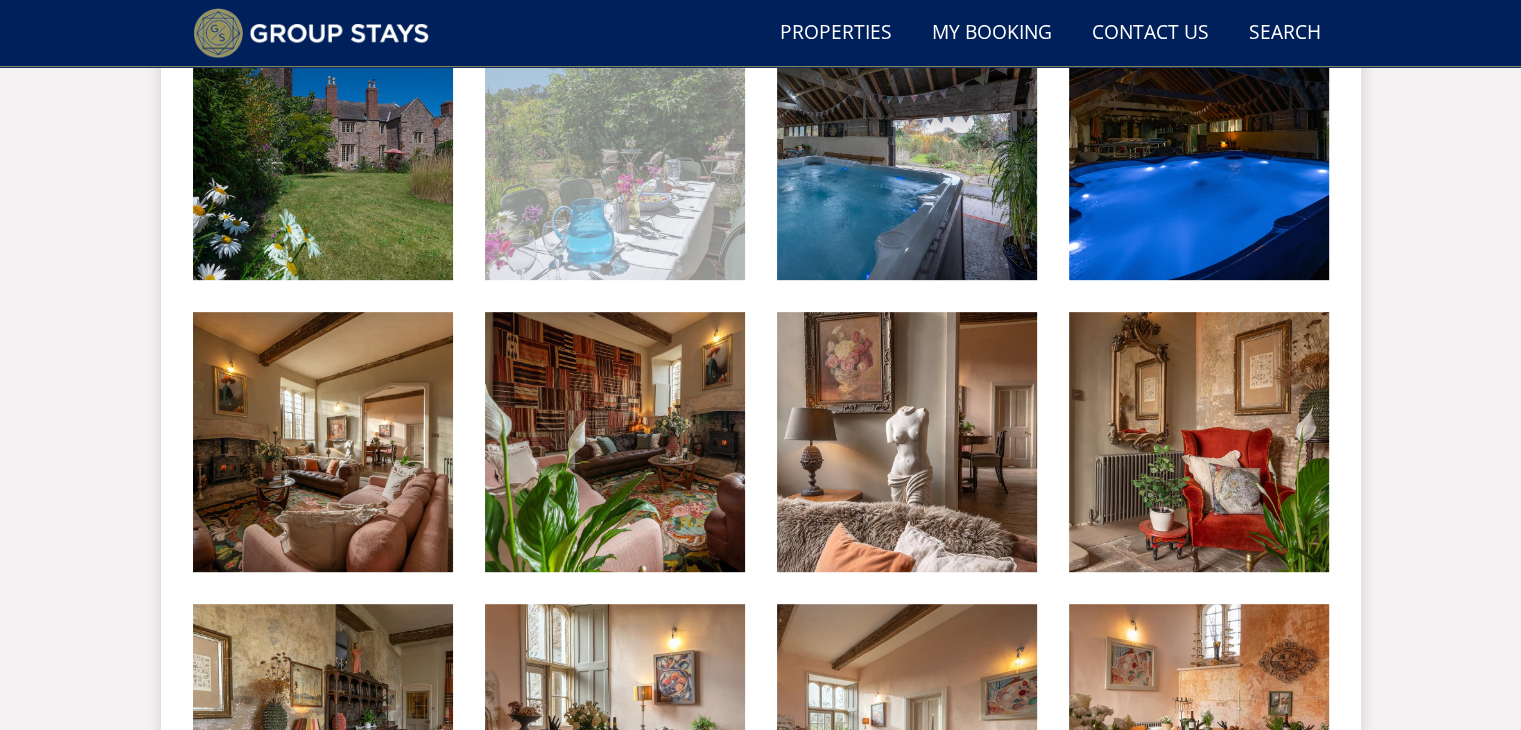 scroll, scrollTop: 925, scrollLeft: 0, axis: vertical 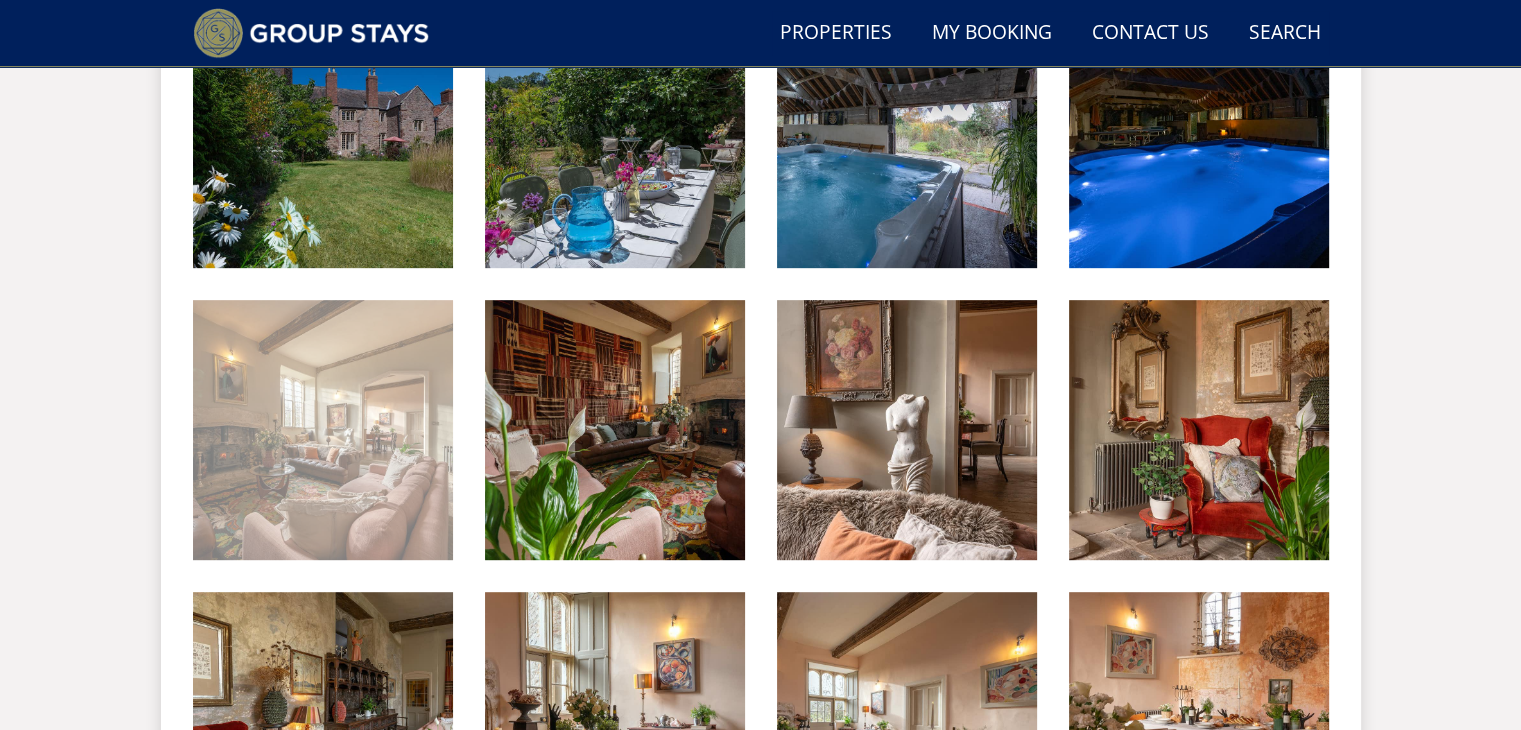 click at bounding box center (323, 430) 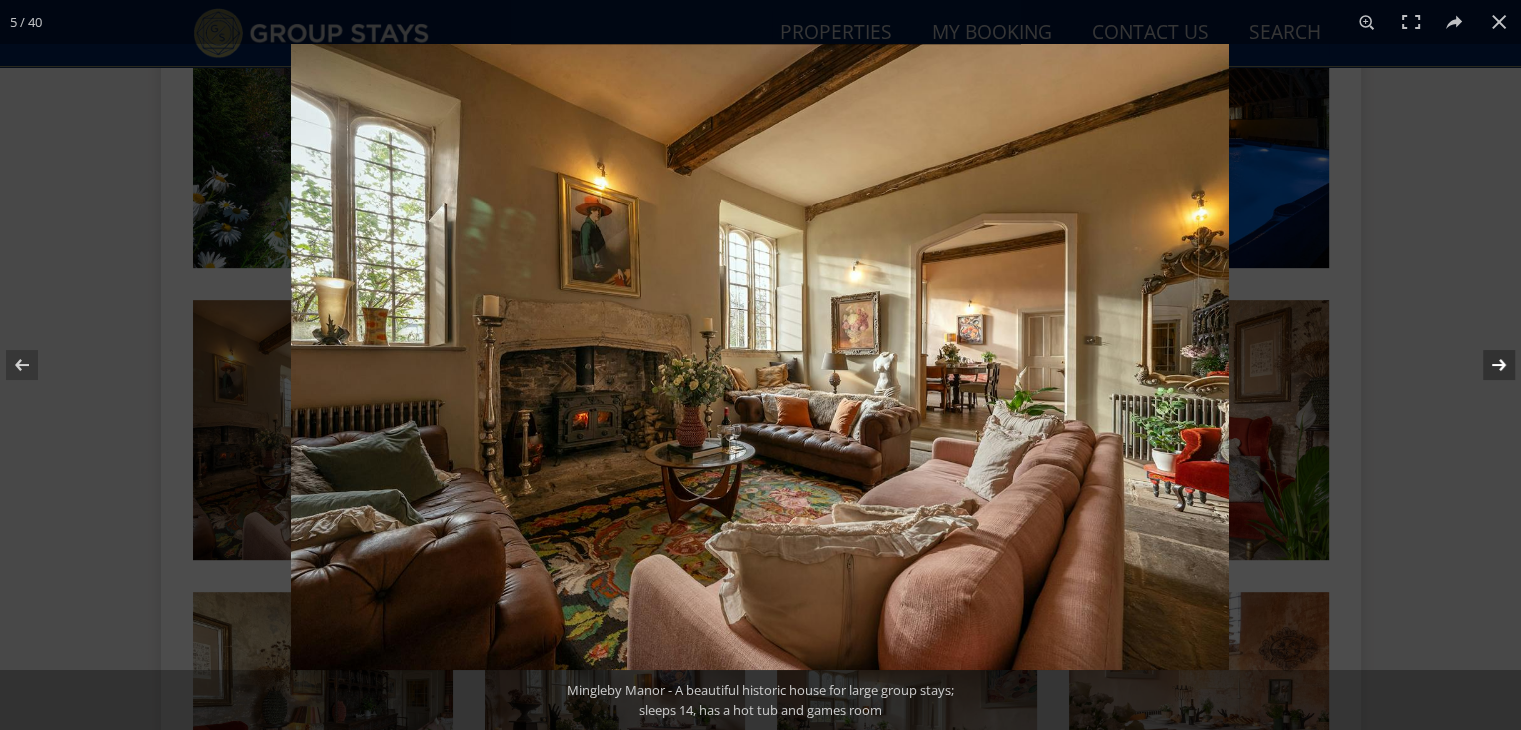 click at bounding box center (1486, 365) 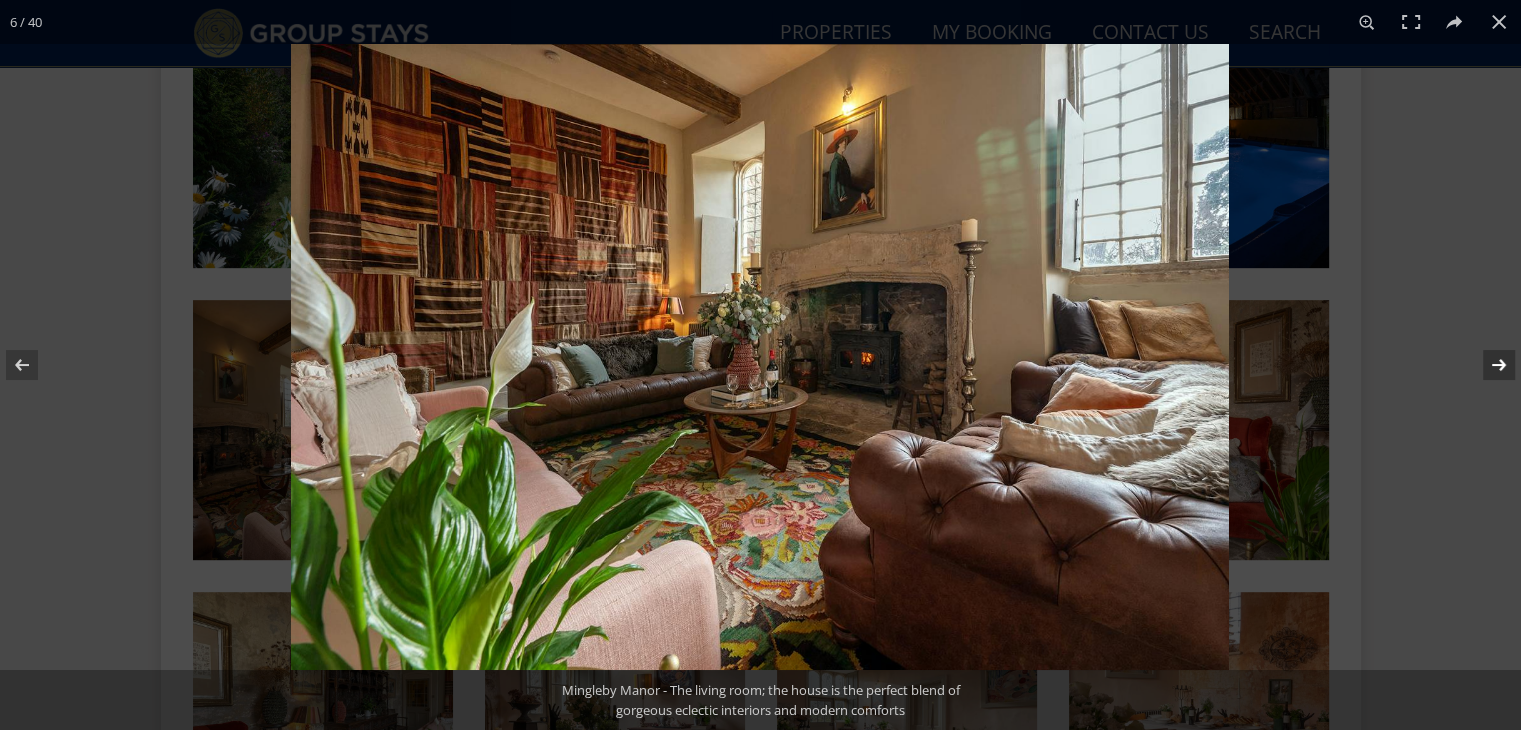click at bounding box center (1486, 365) 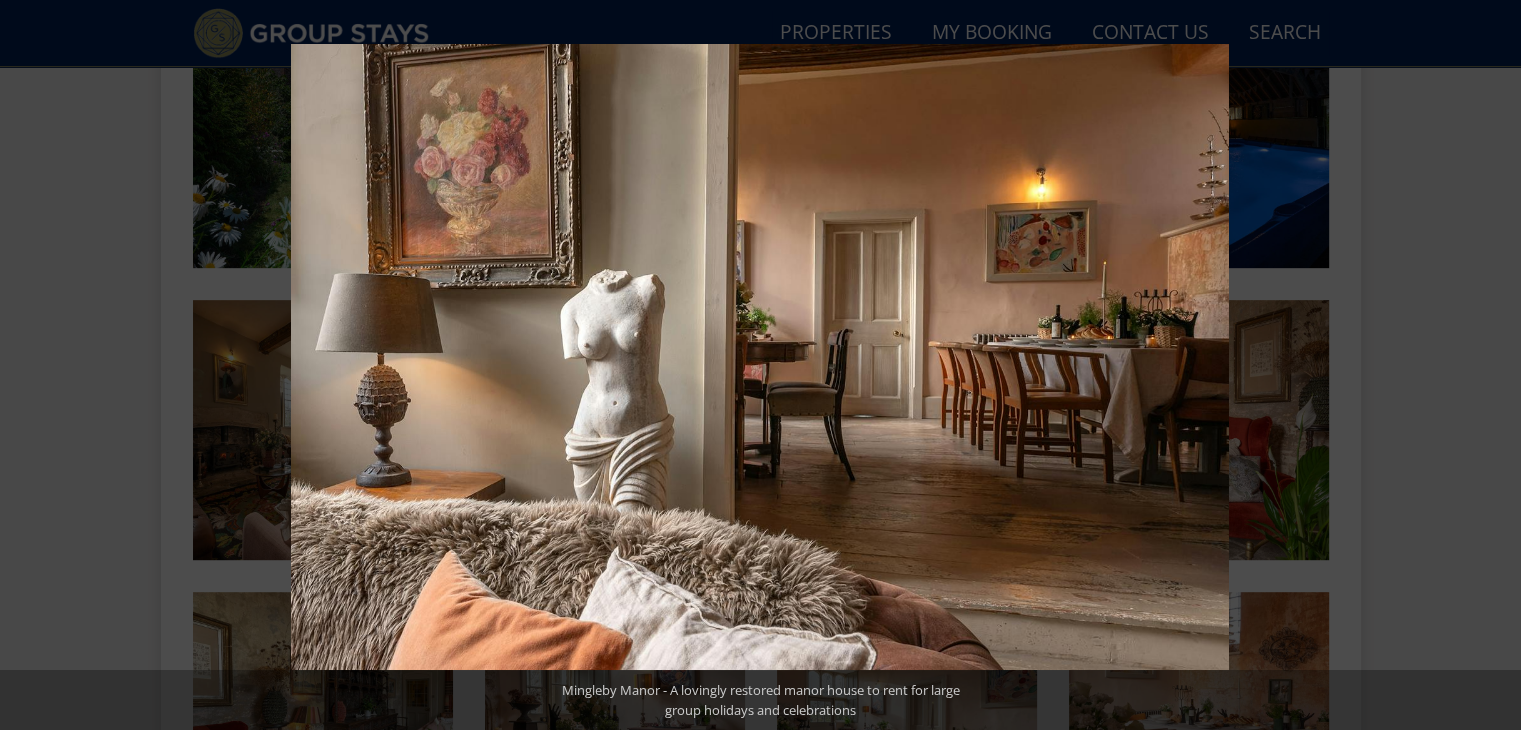 click at bounding box center [1486, 365] 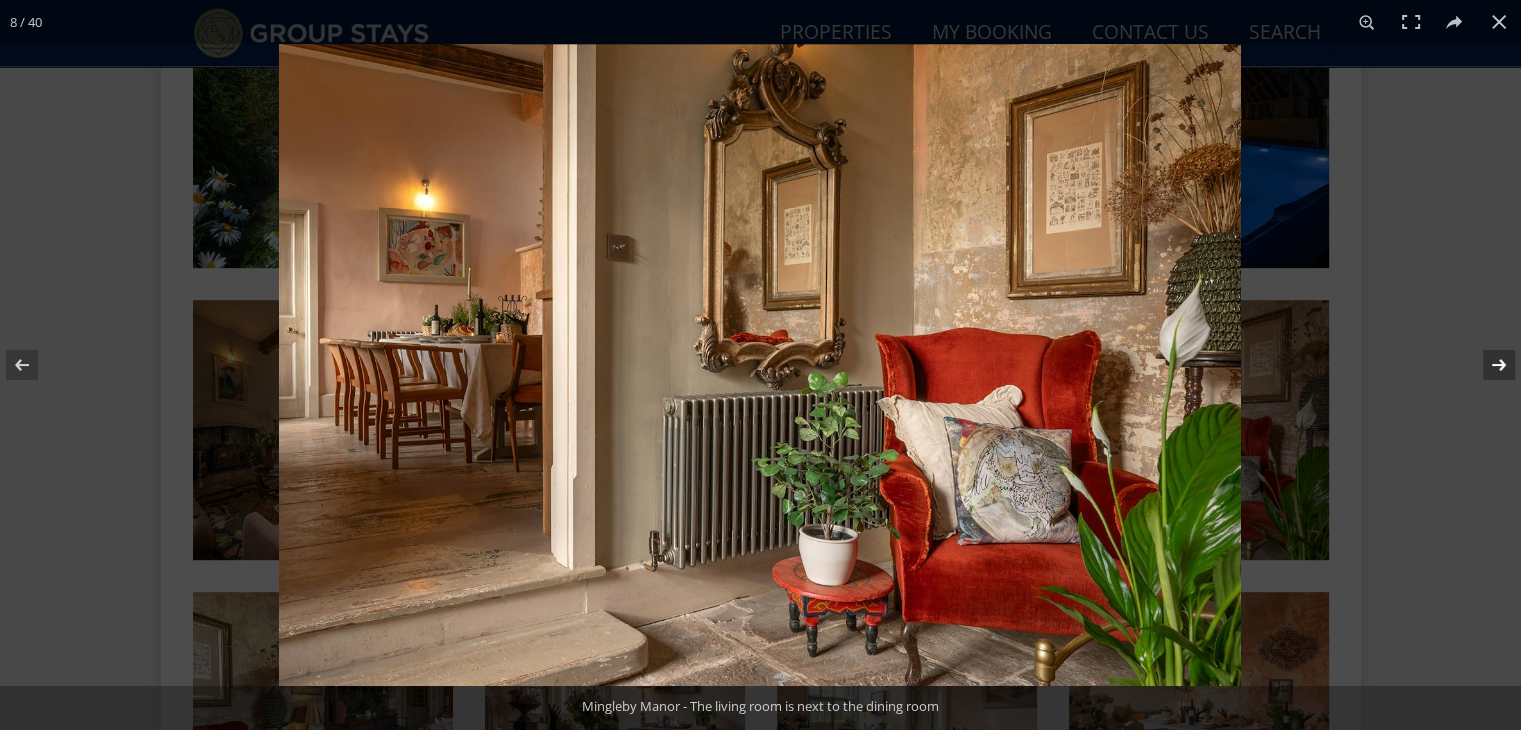click at bounding box center (1486, 365) 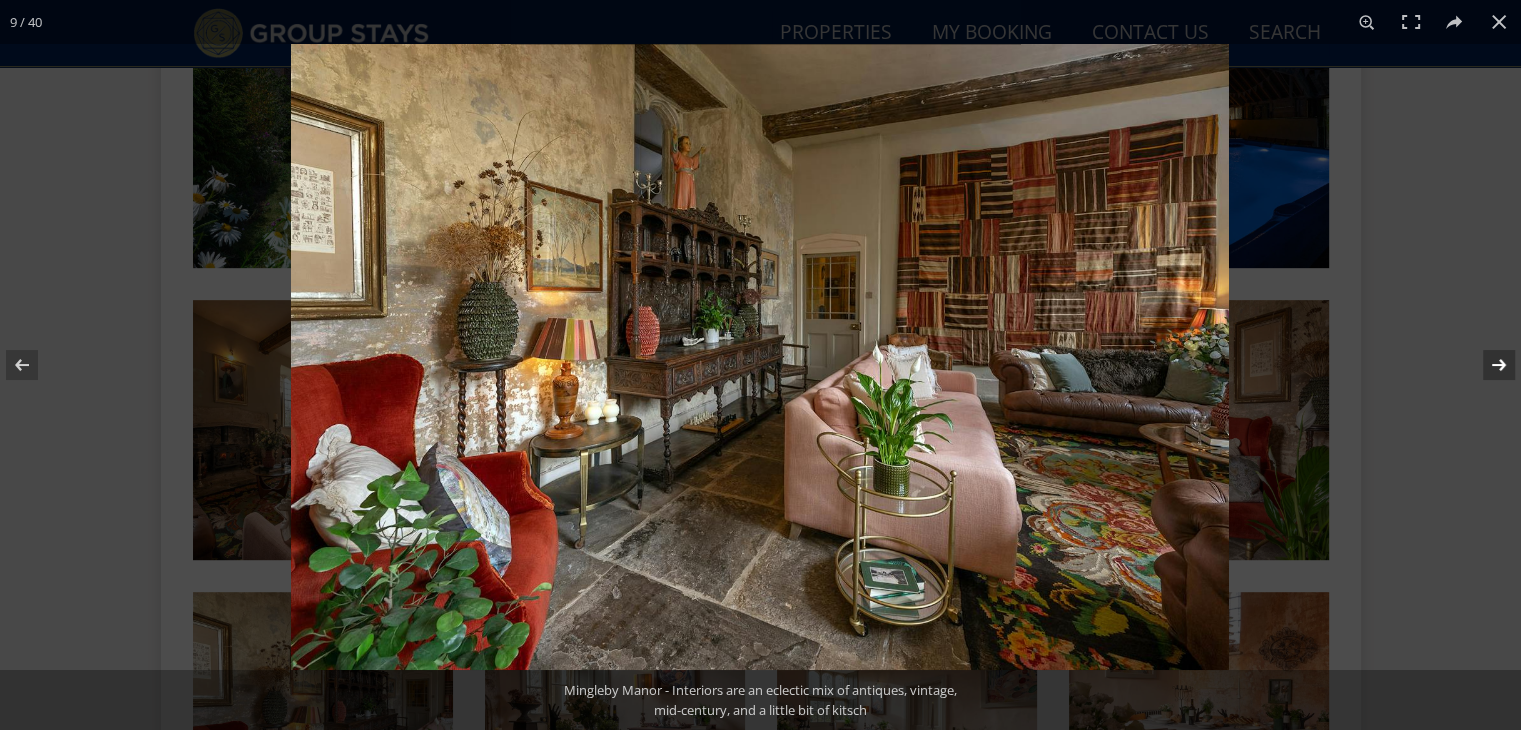 click at bounding box center [1486, 365] 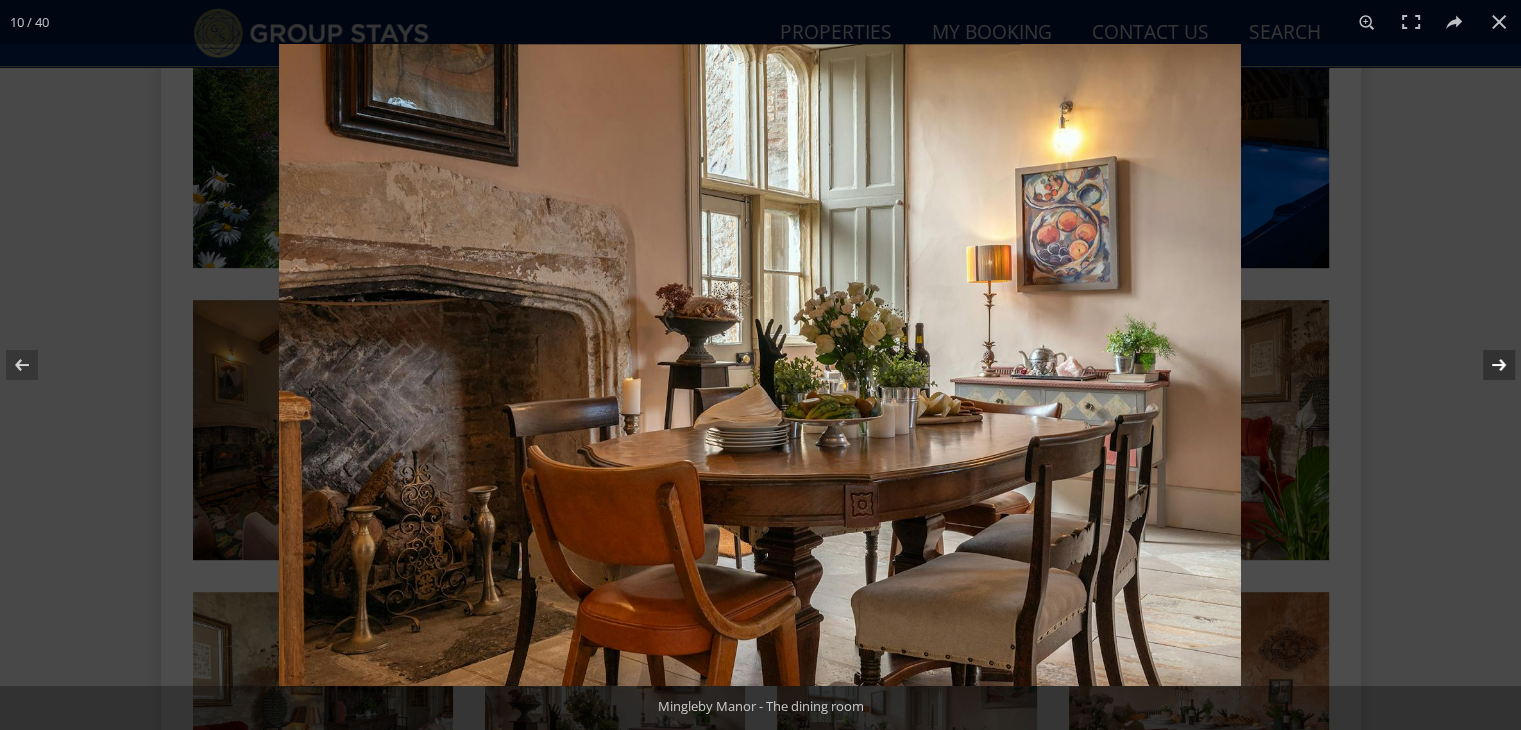 click at bounding box center [1486, 365] 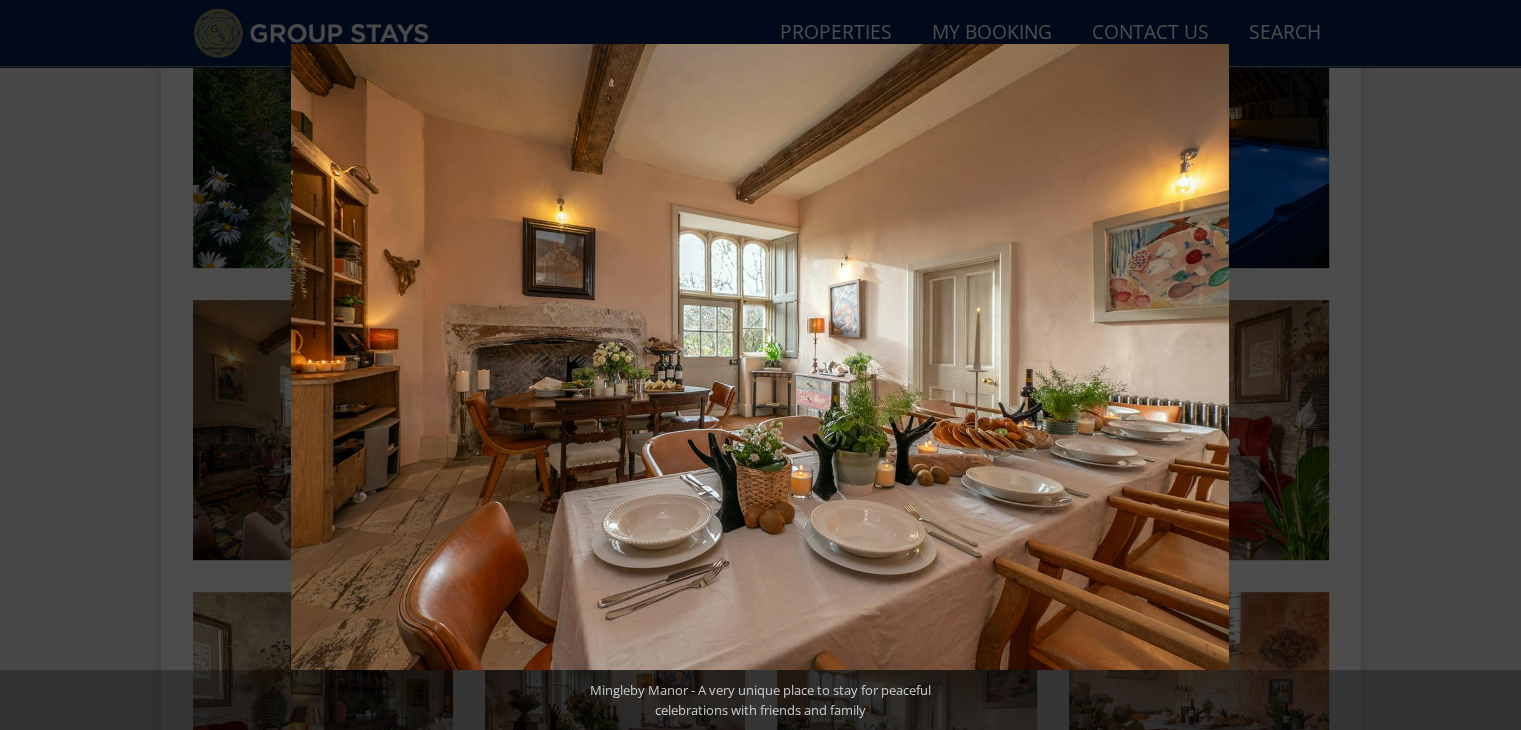 click at bounding box center (1486, 365) 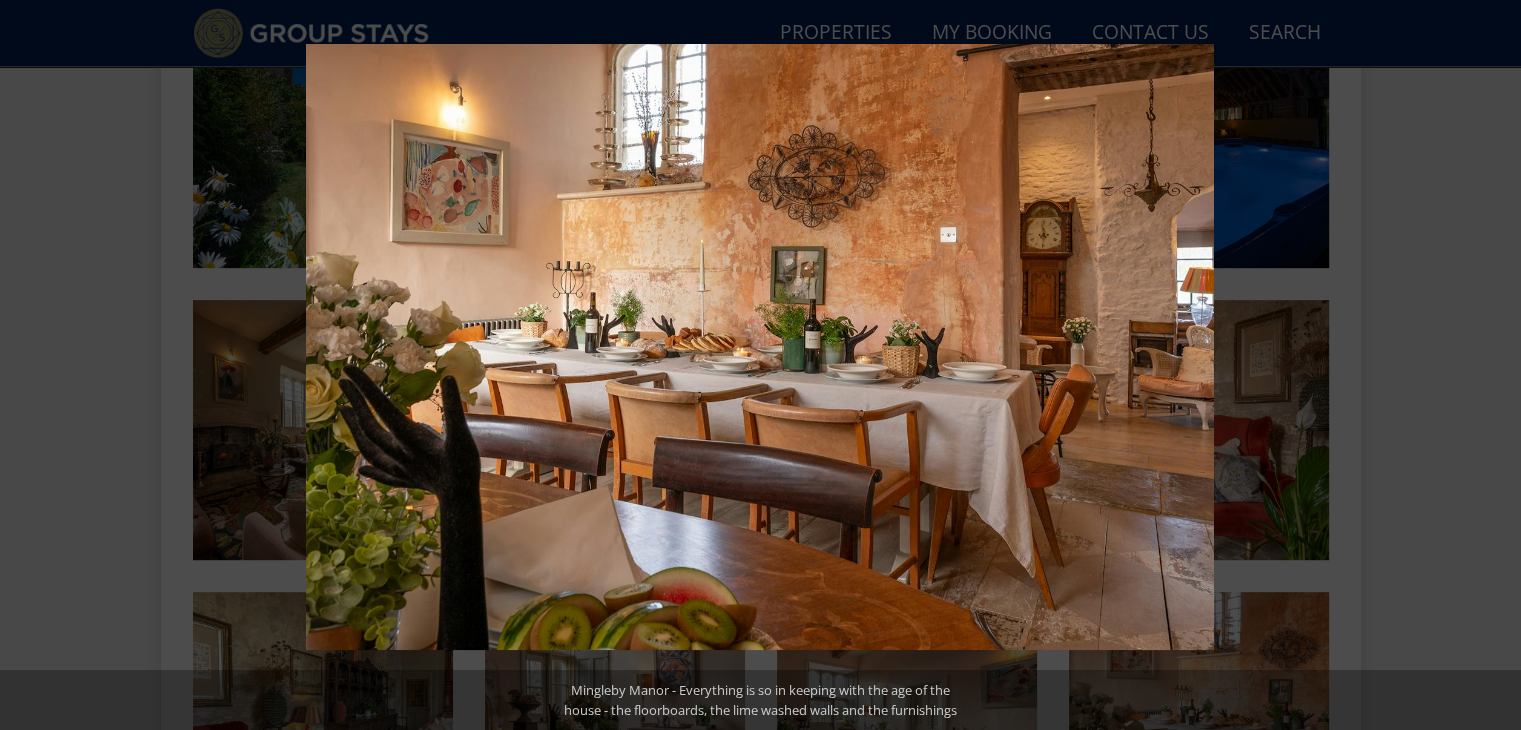 click at bounding box center [1486, 365] 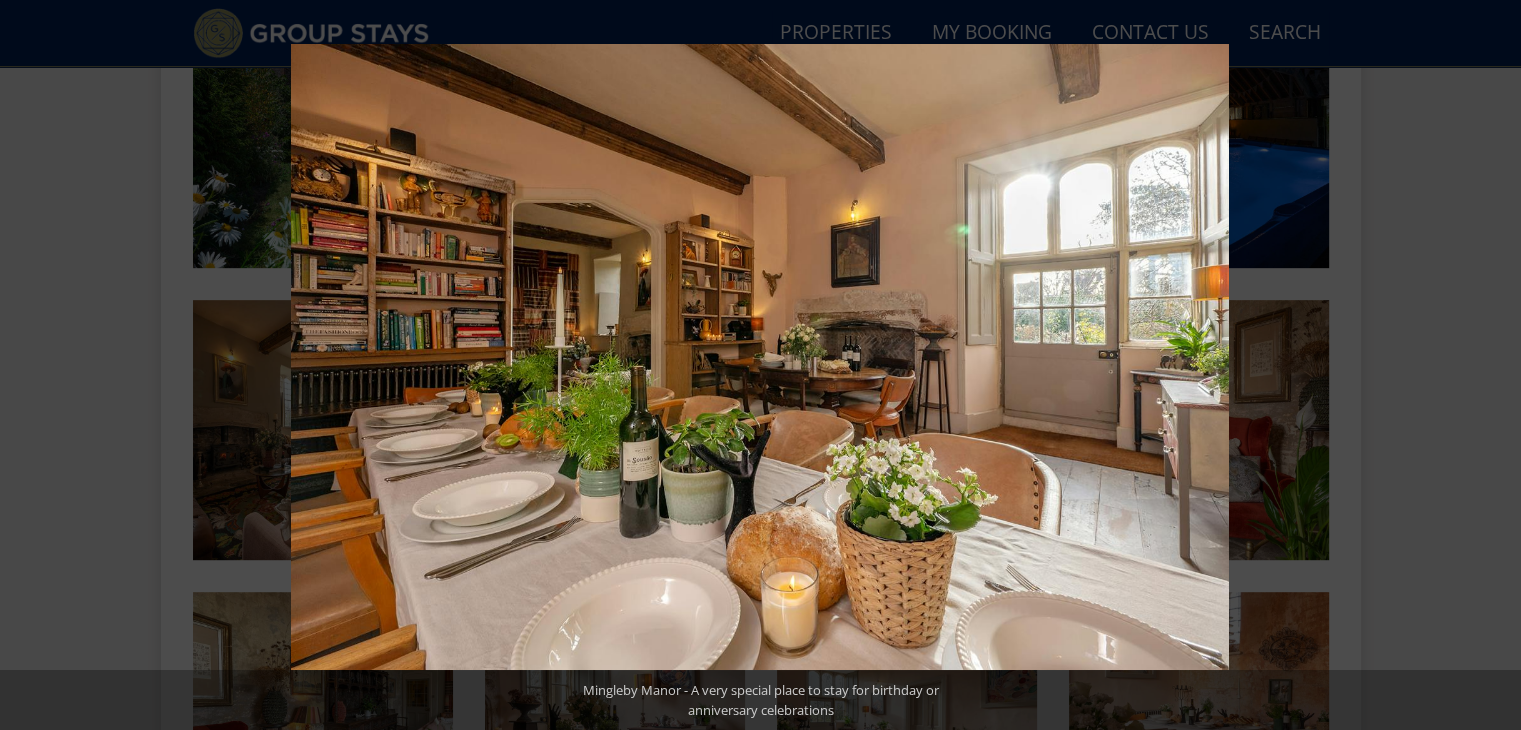 click at bounding box center [1486, 365] 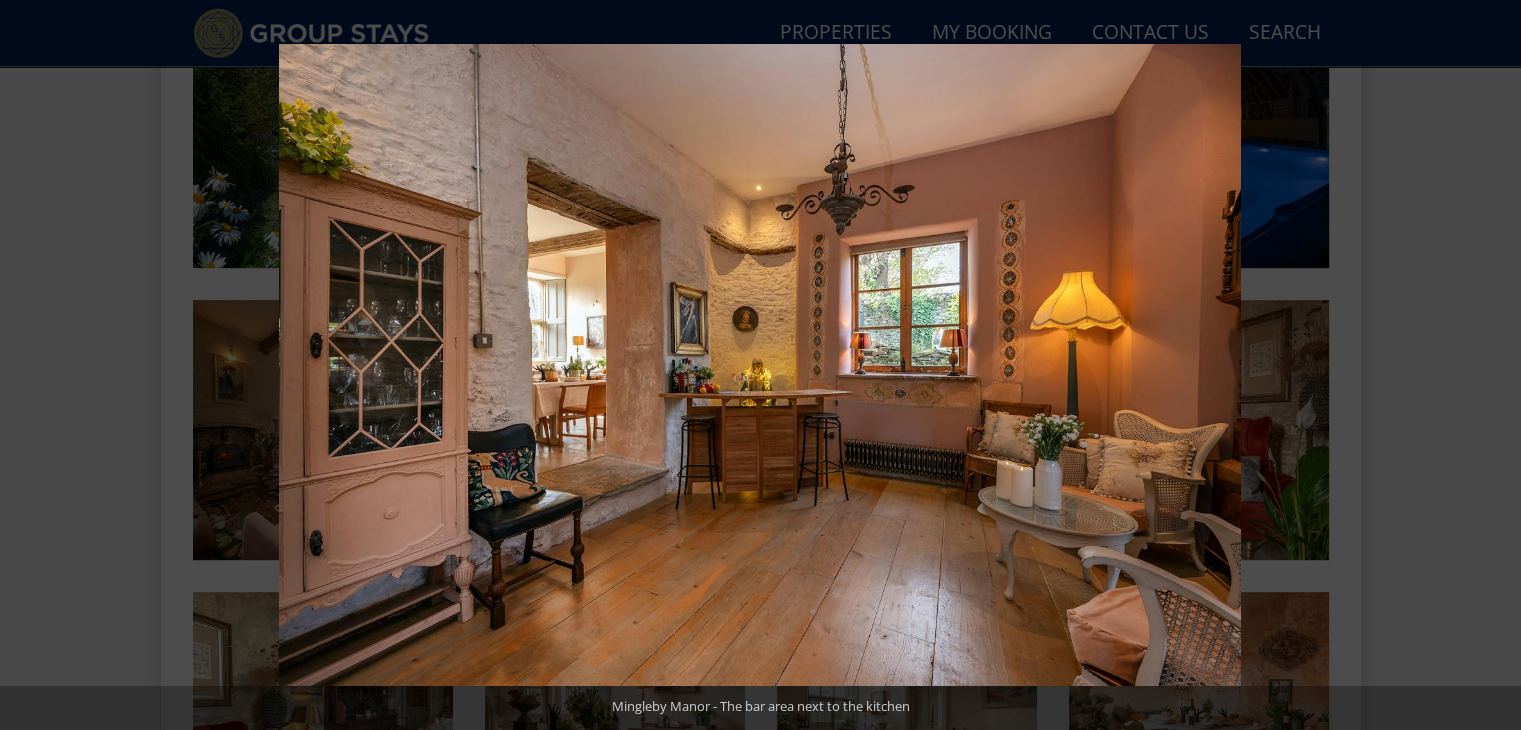click at bounding box center (1486, 365) 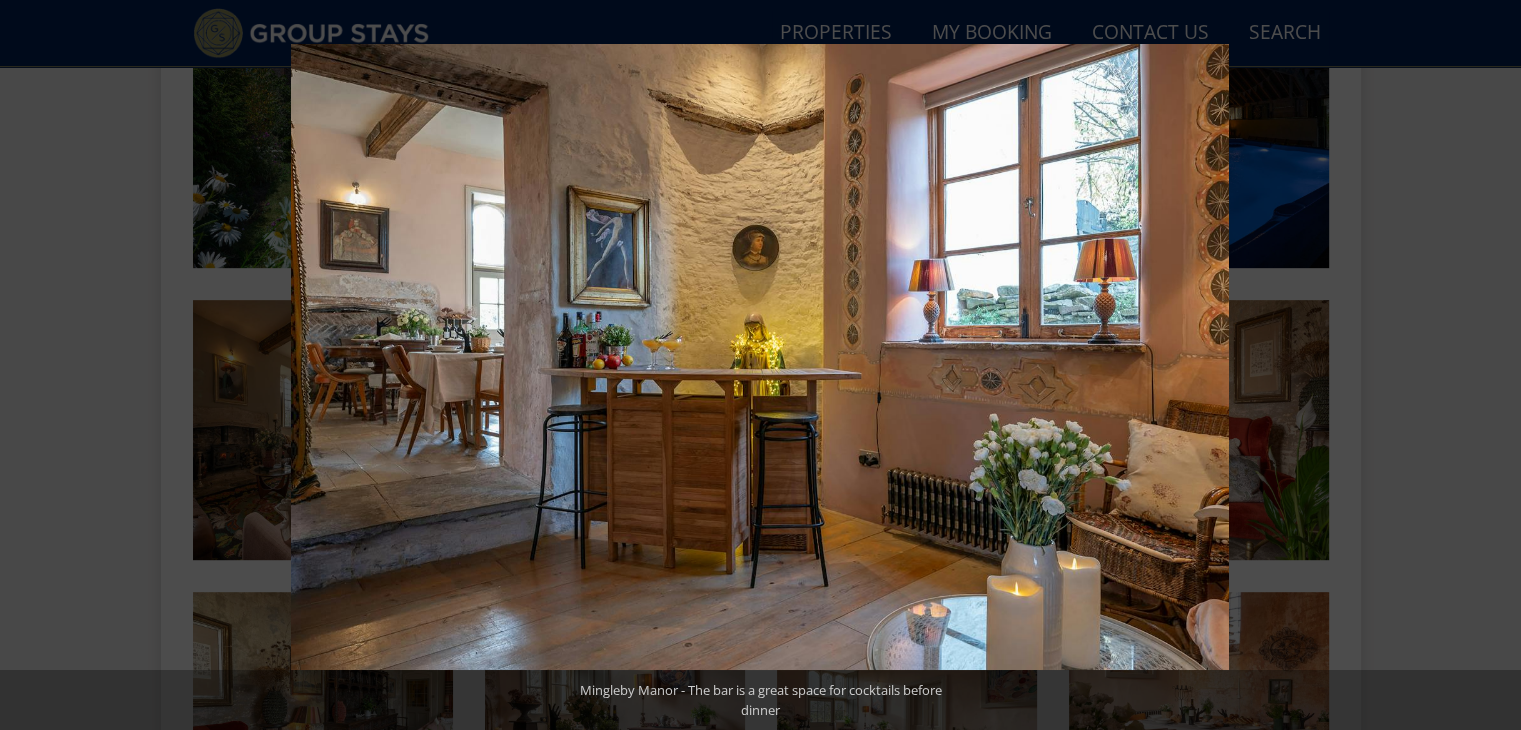 click at bounding box center (1486, 365) 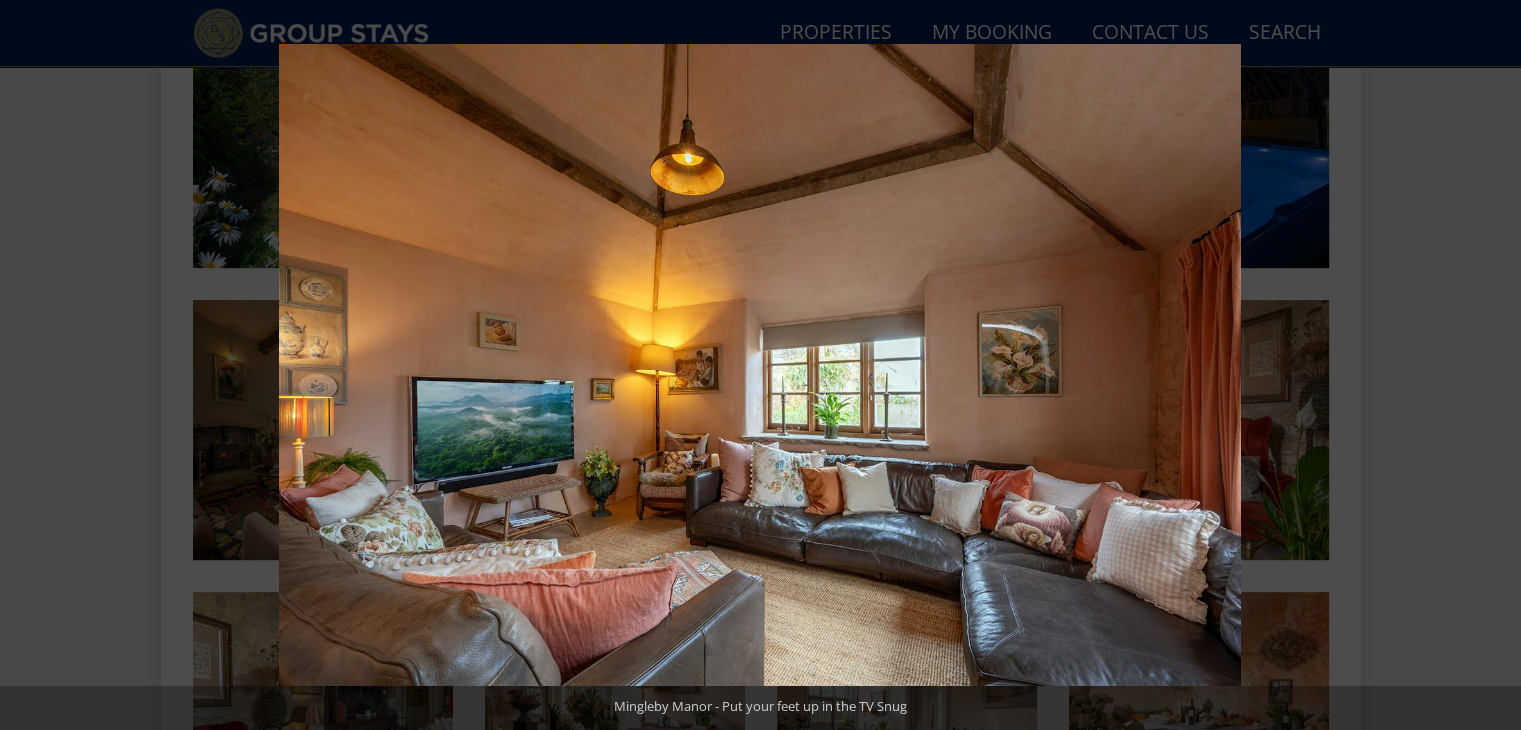 click at bounding box center [1486, 365] 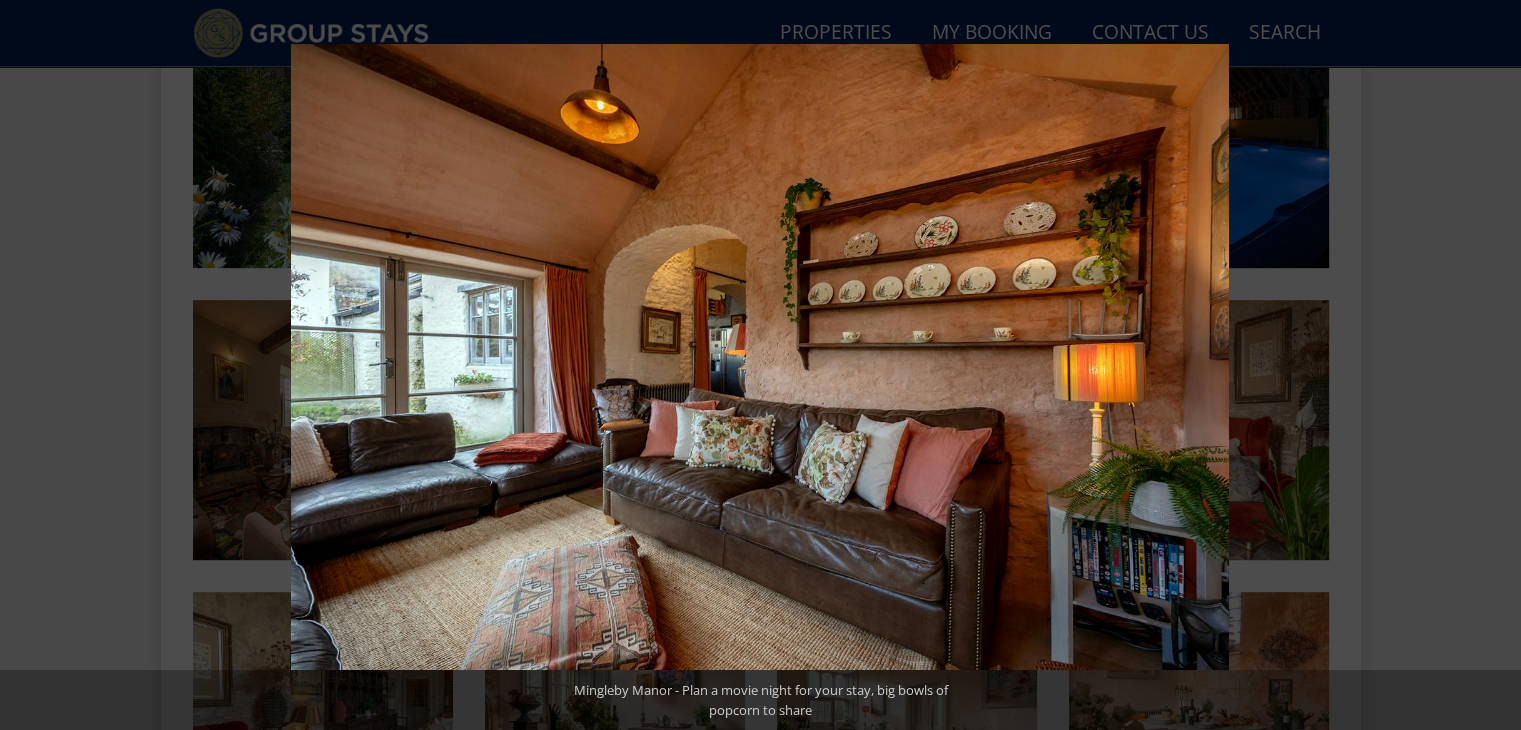 click at bounding box center [1486, 365] 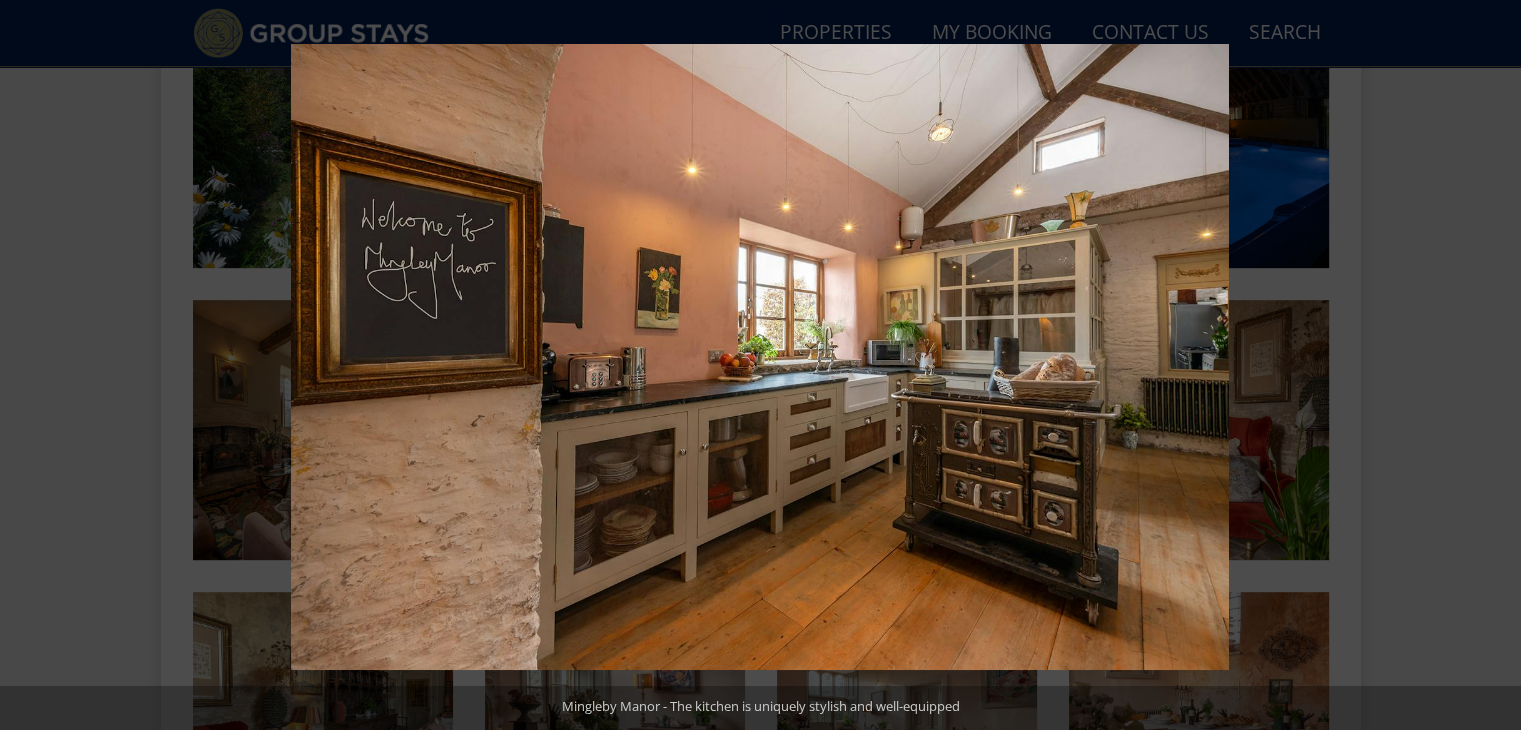 click at bounding box center [1486, 365] 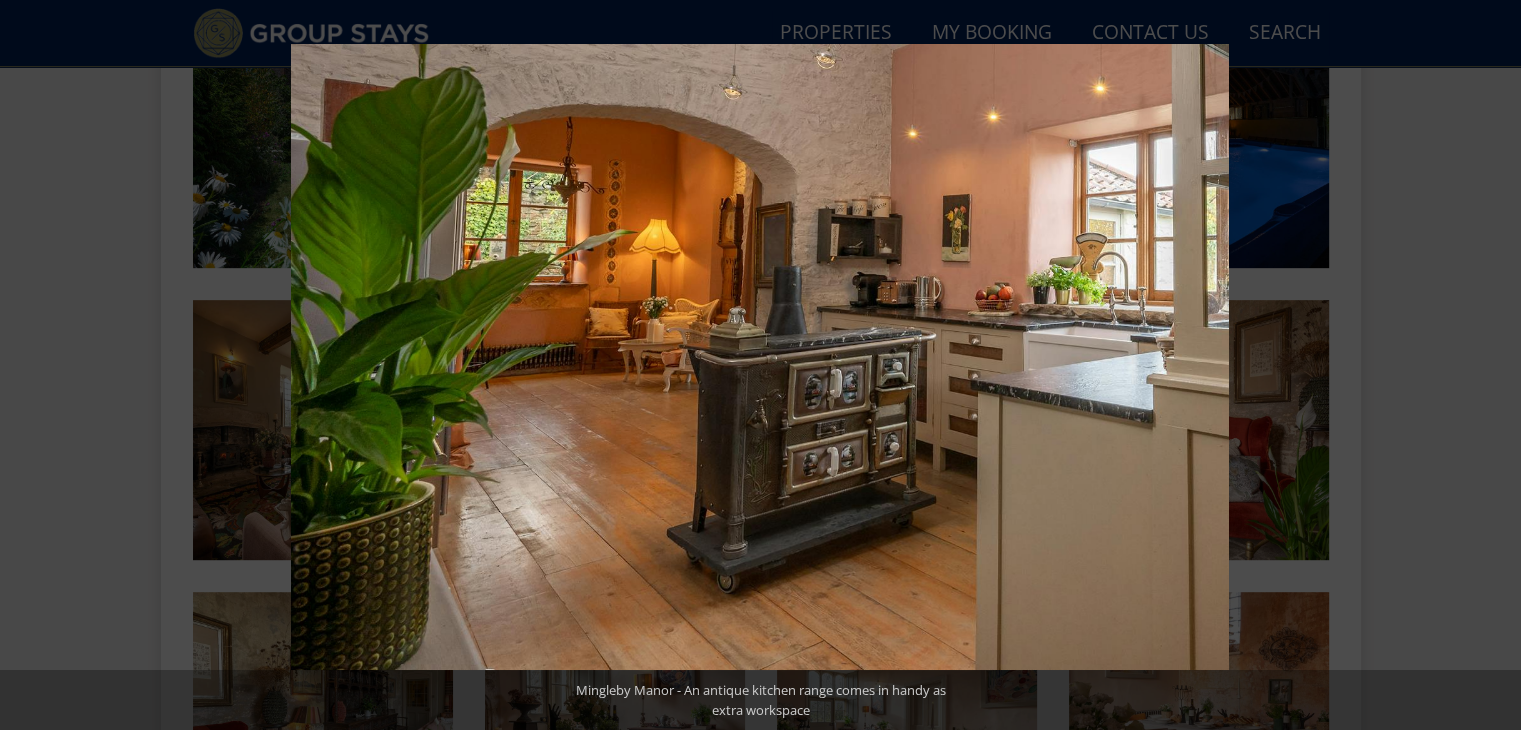 click at bounding box center [1486, 365] 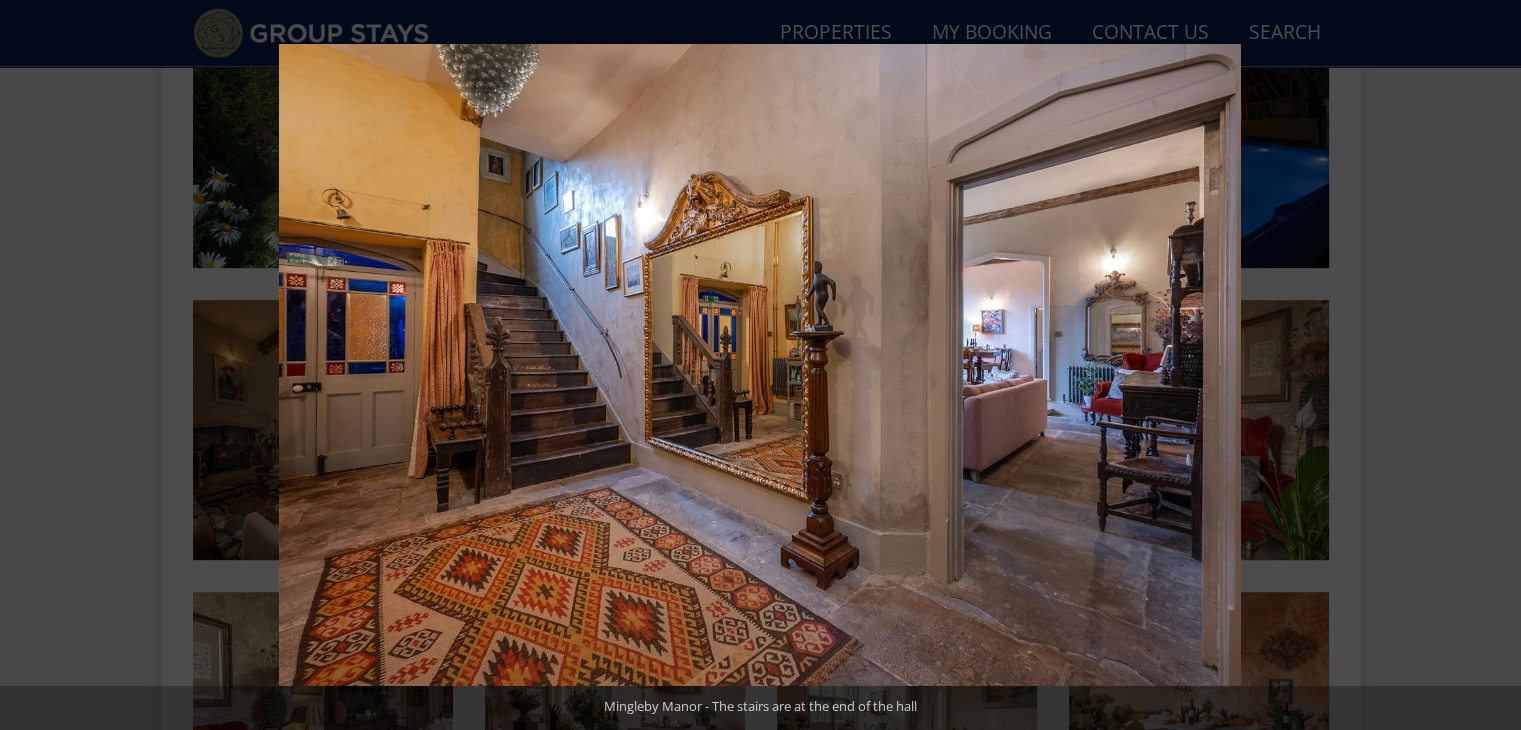 click at bounding box center (1486, 365) 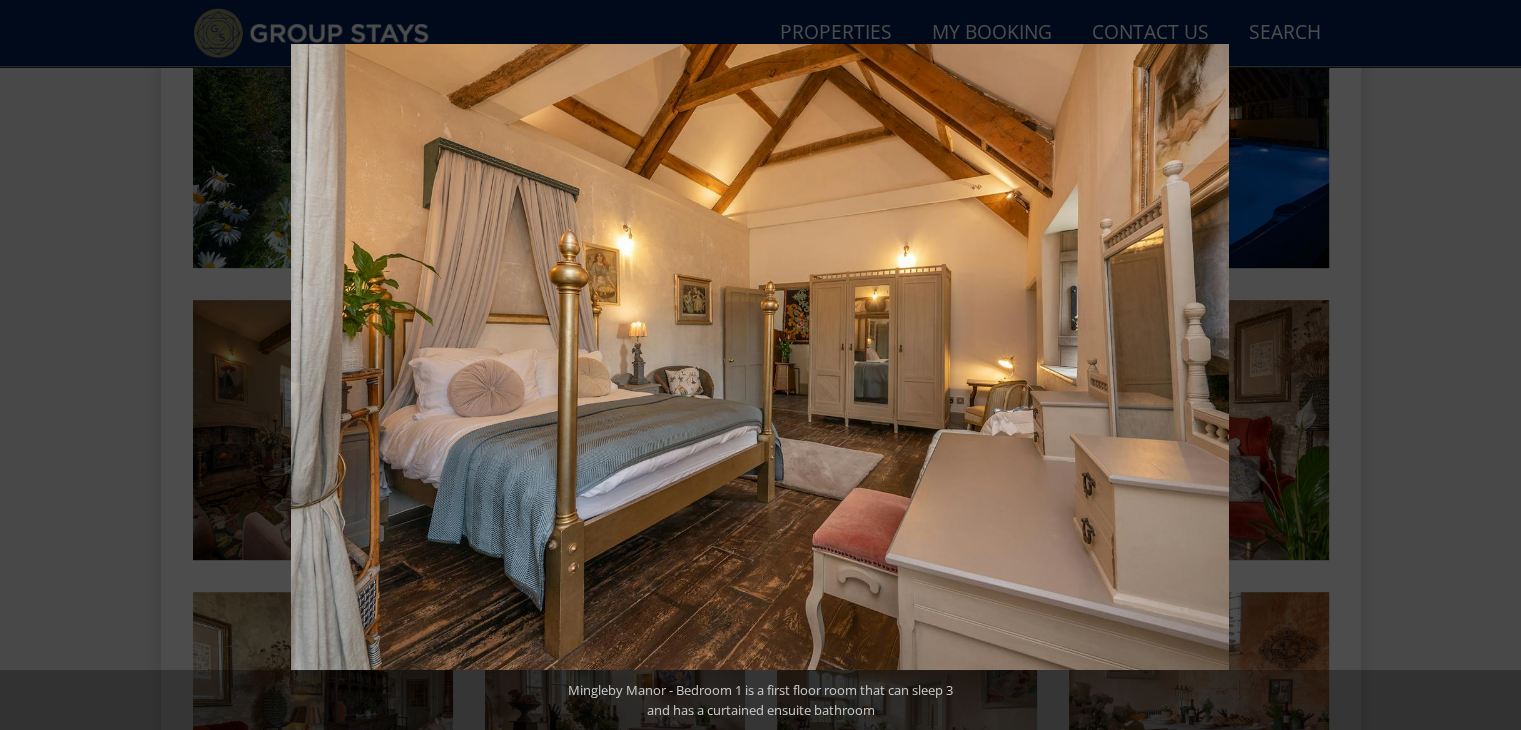 click at bounding box center [1486, 365] 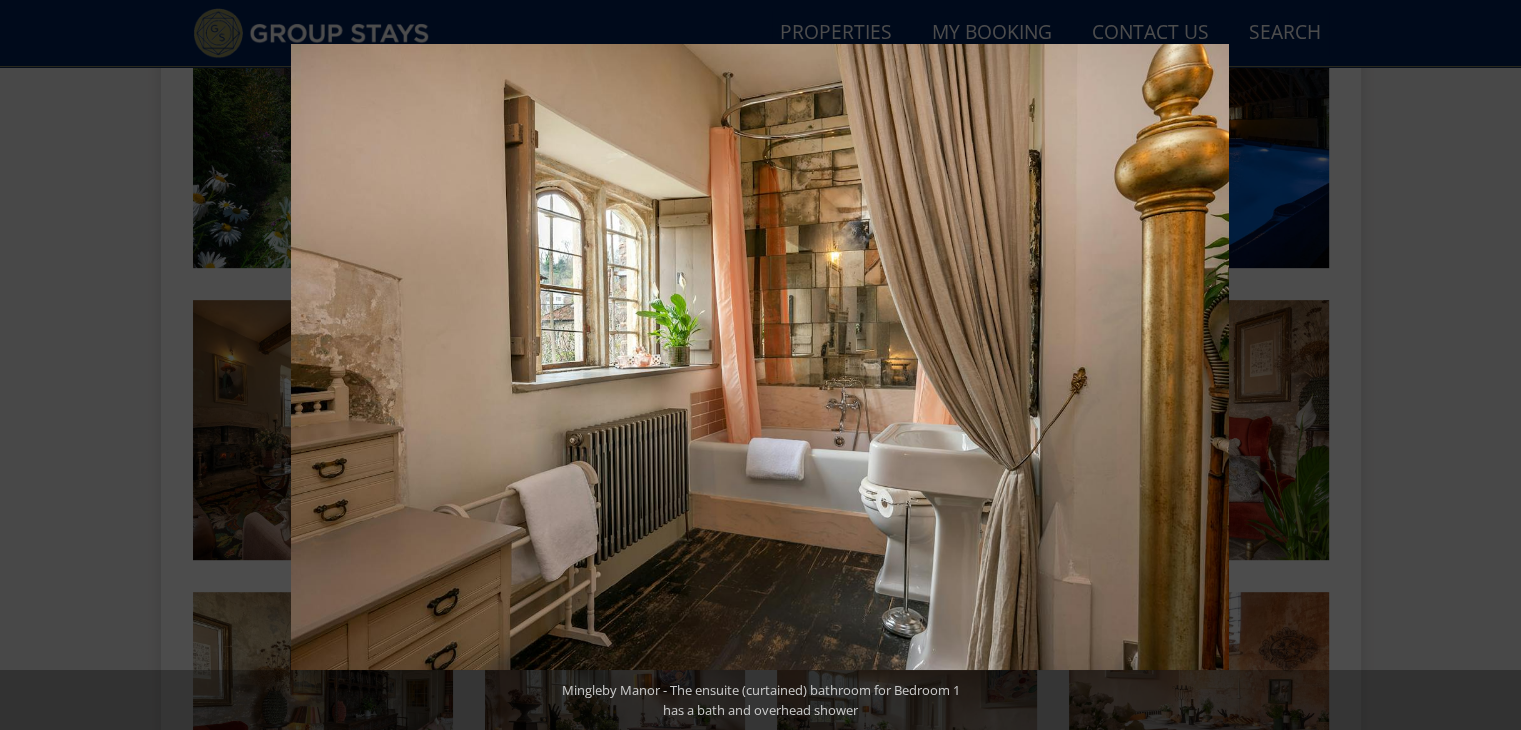 click at bounding box center [1486, 365] 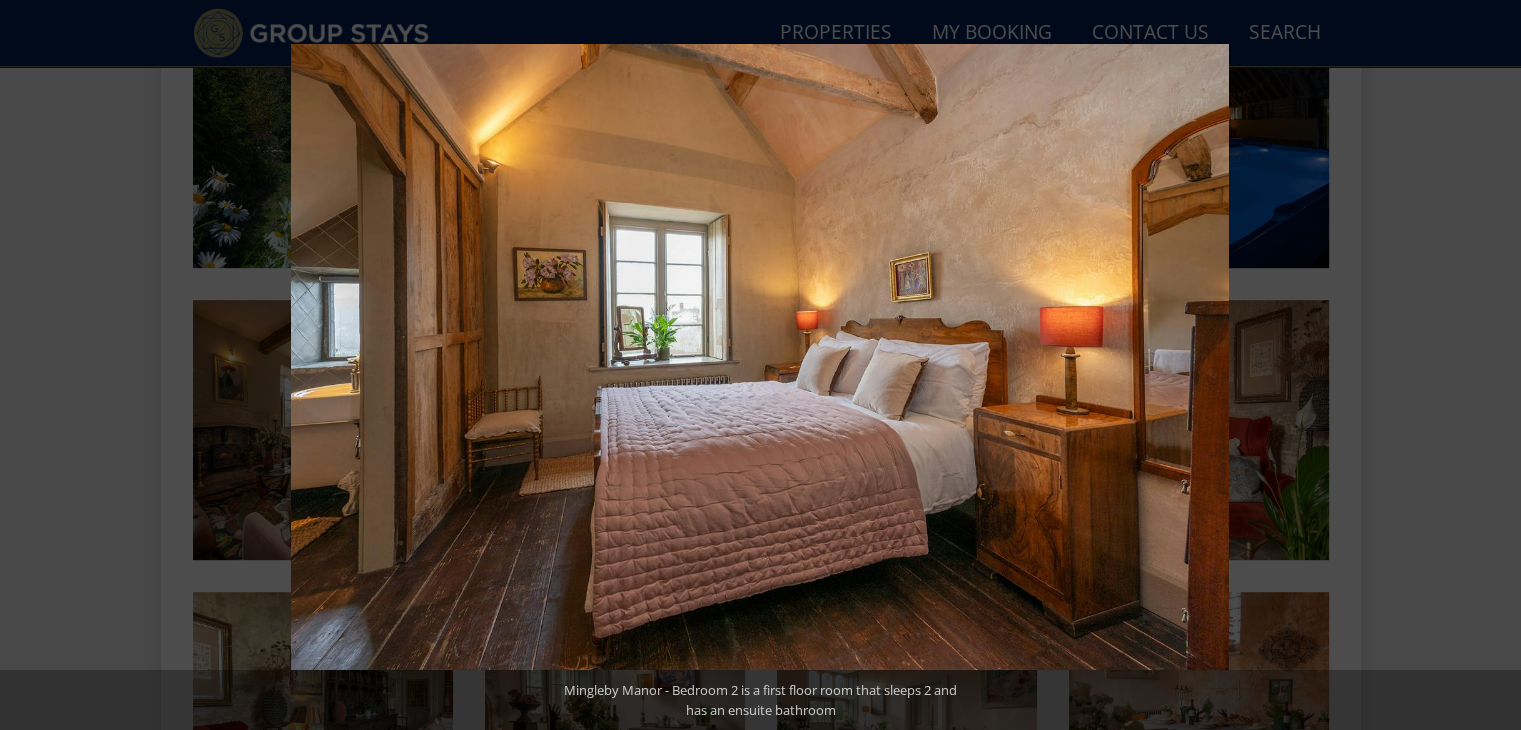 click at bounding box center [1486, 365] 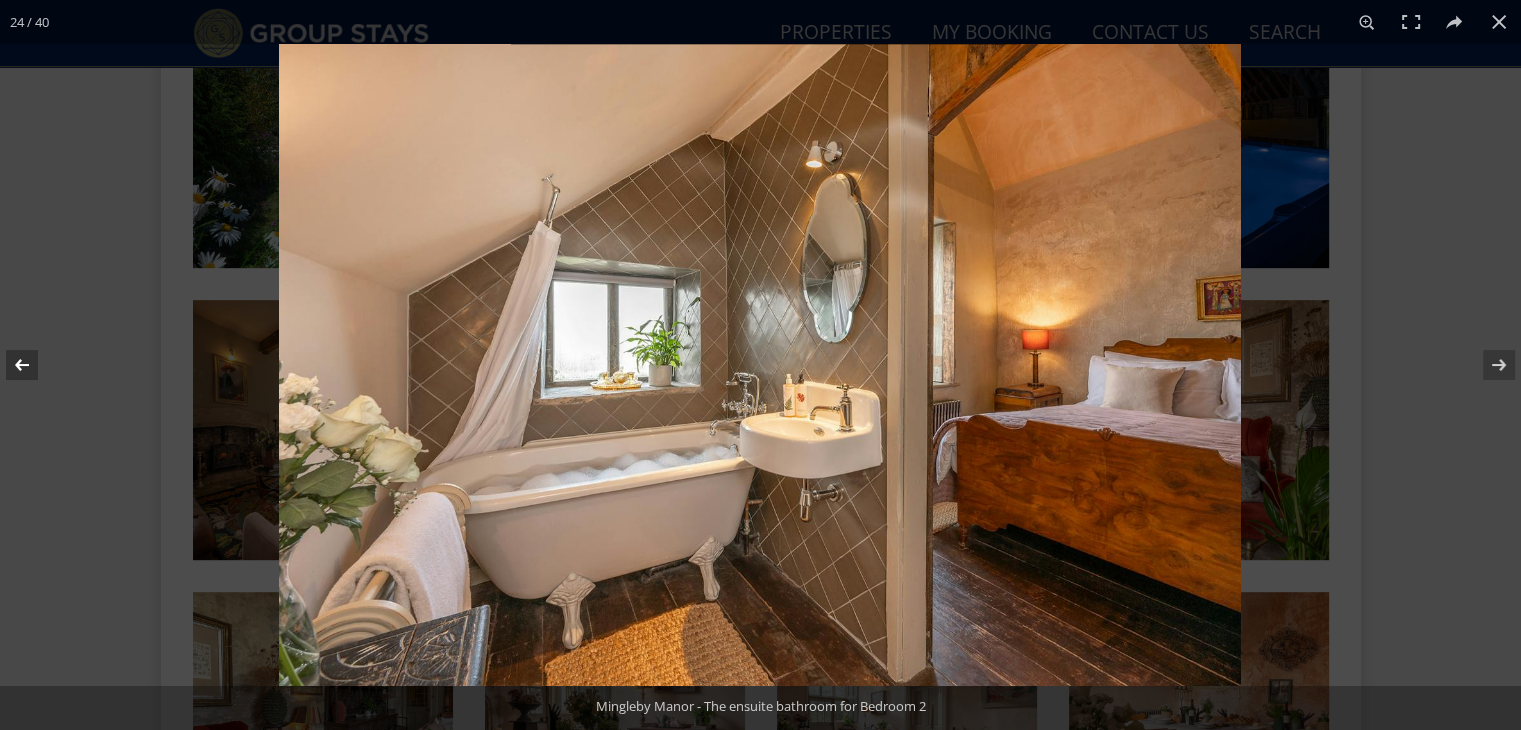 click at bounding box center [35, 365] 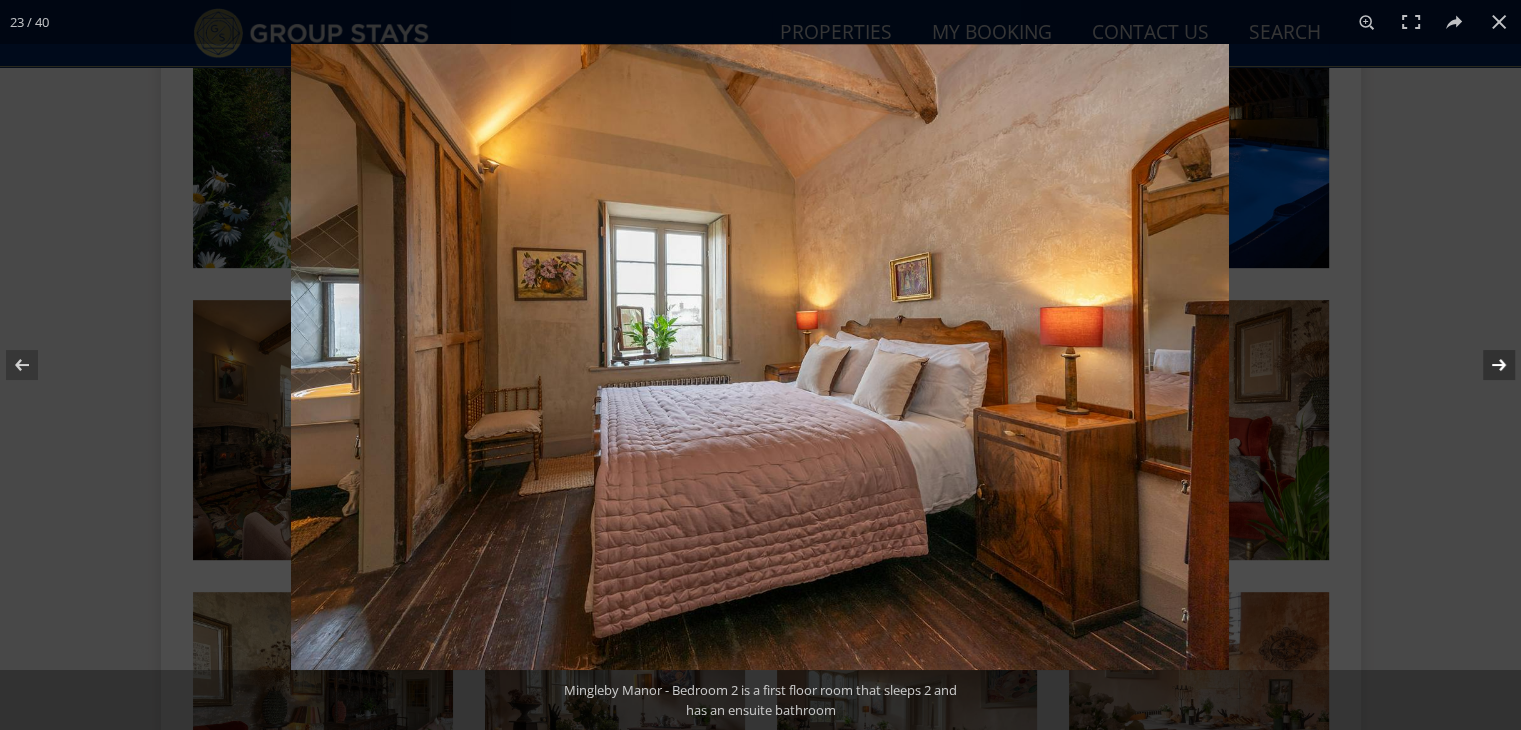 click at bounding box center (1486, 365) 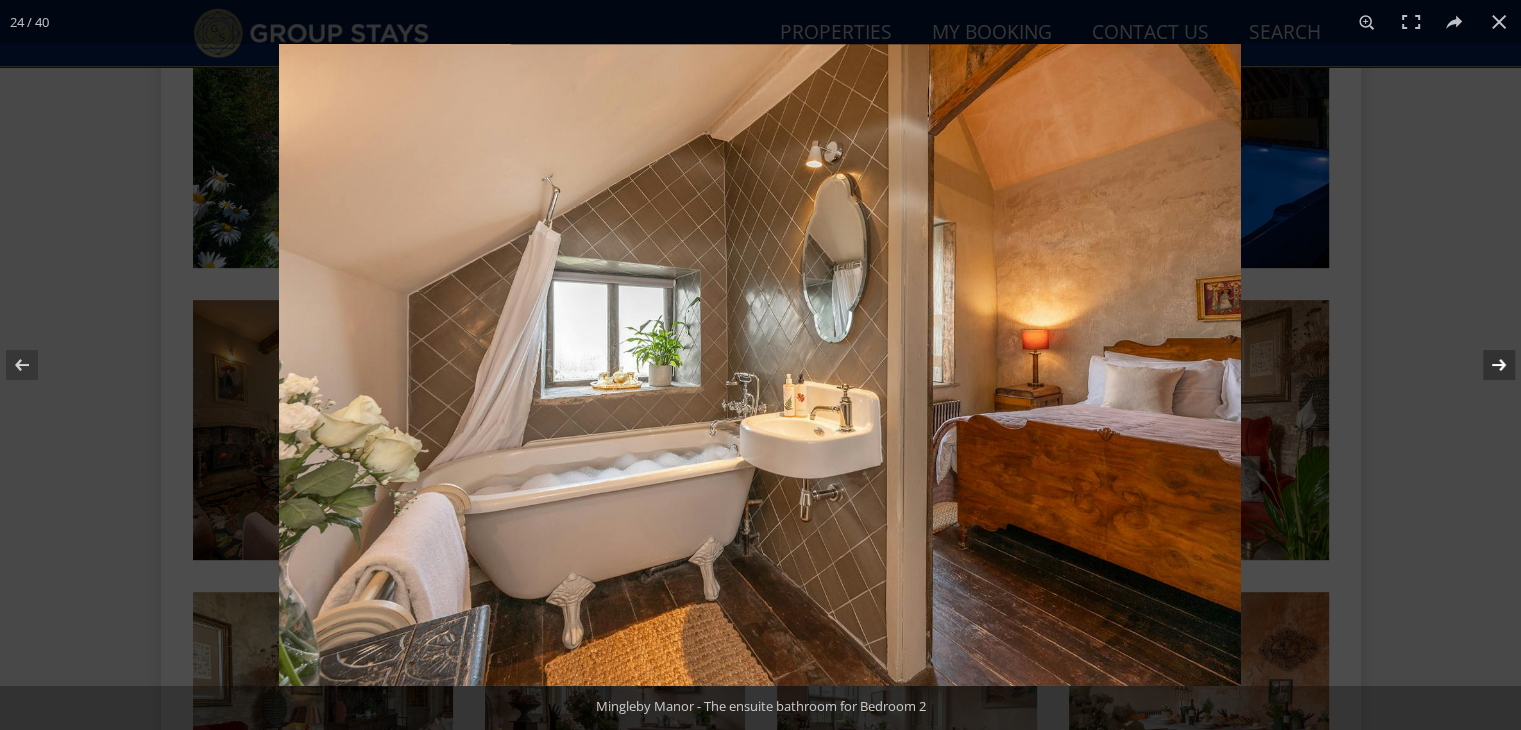 click at bounding box center [1486, 365] 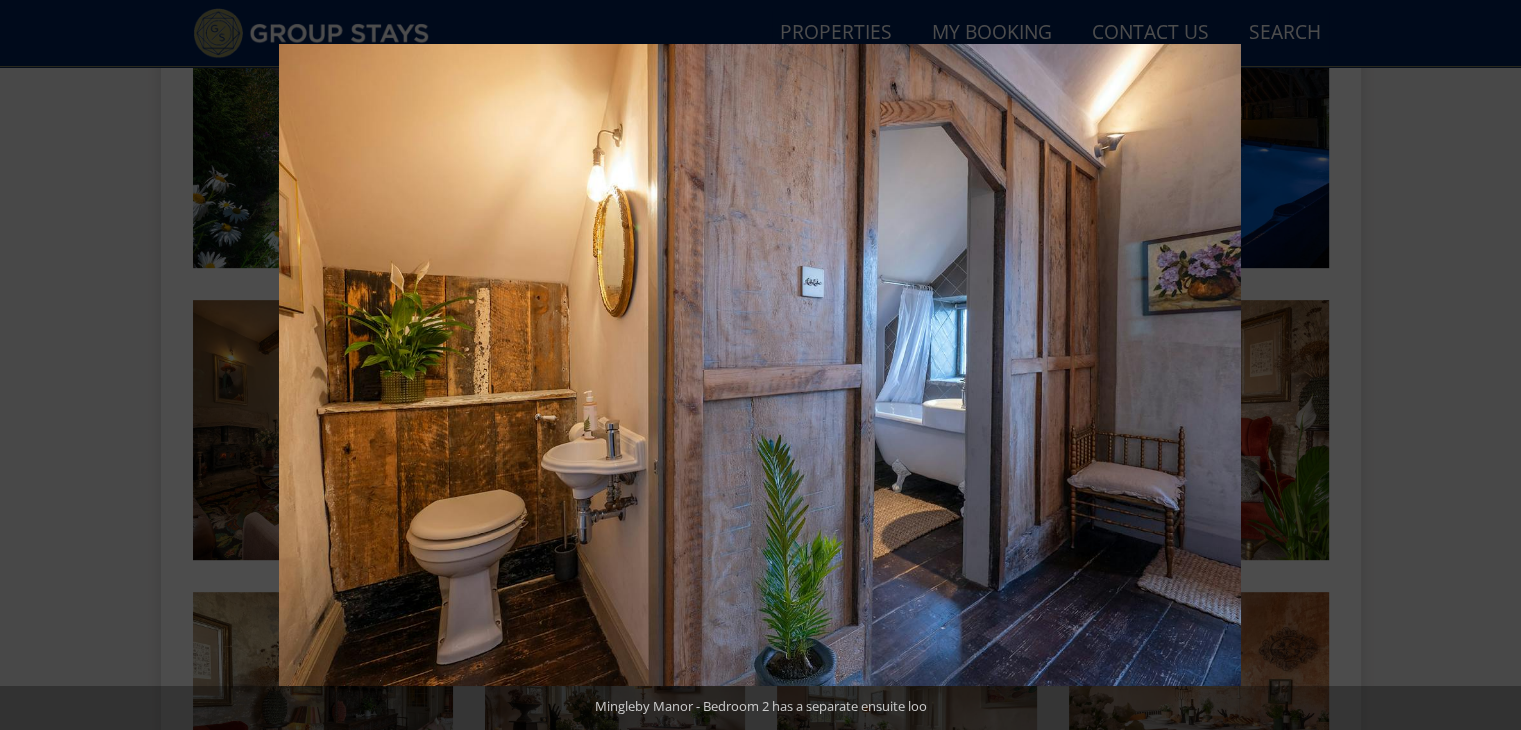 click at bounding box center [1486, 365] 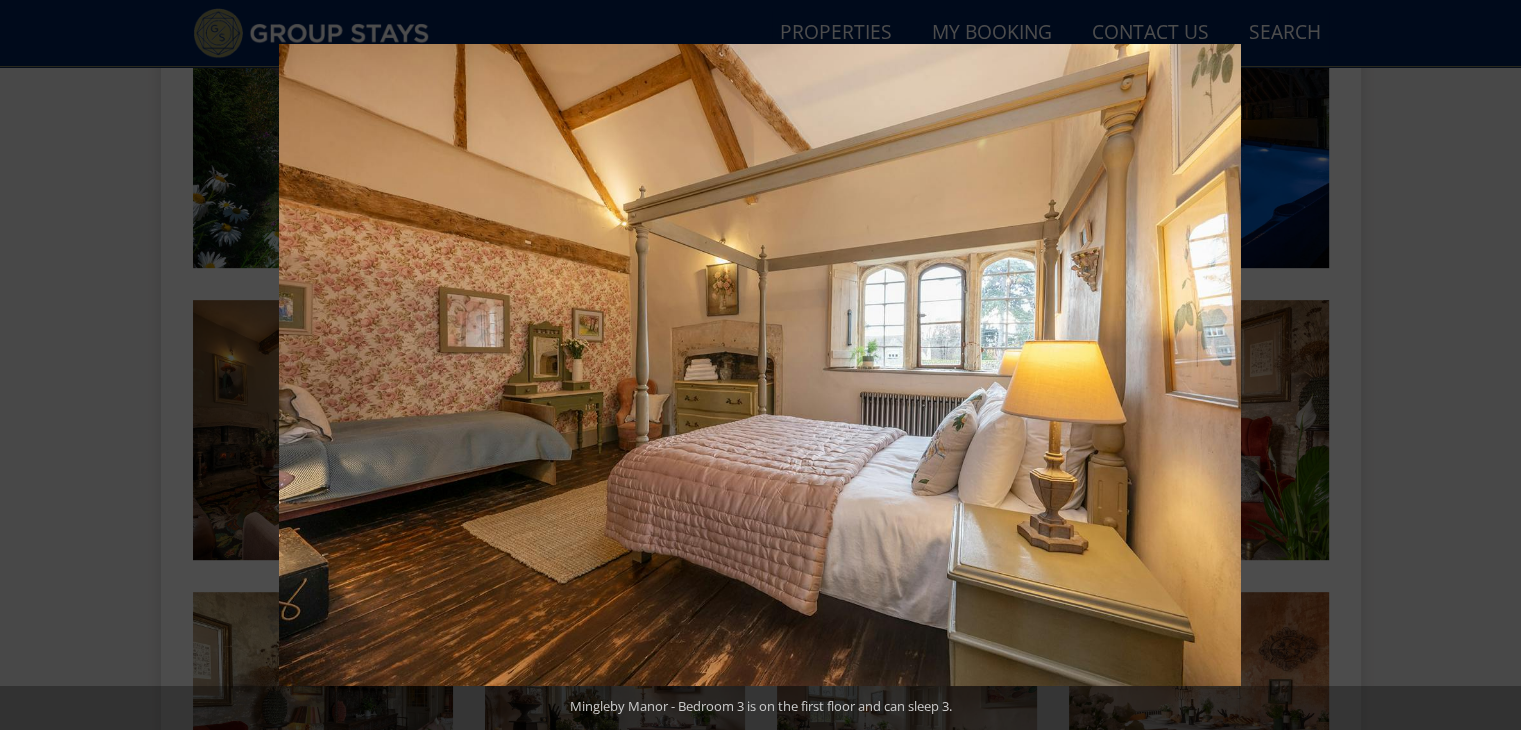 click at bounding box center (1486, 365) 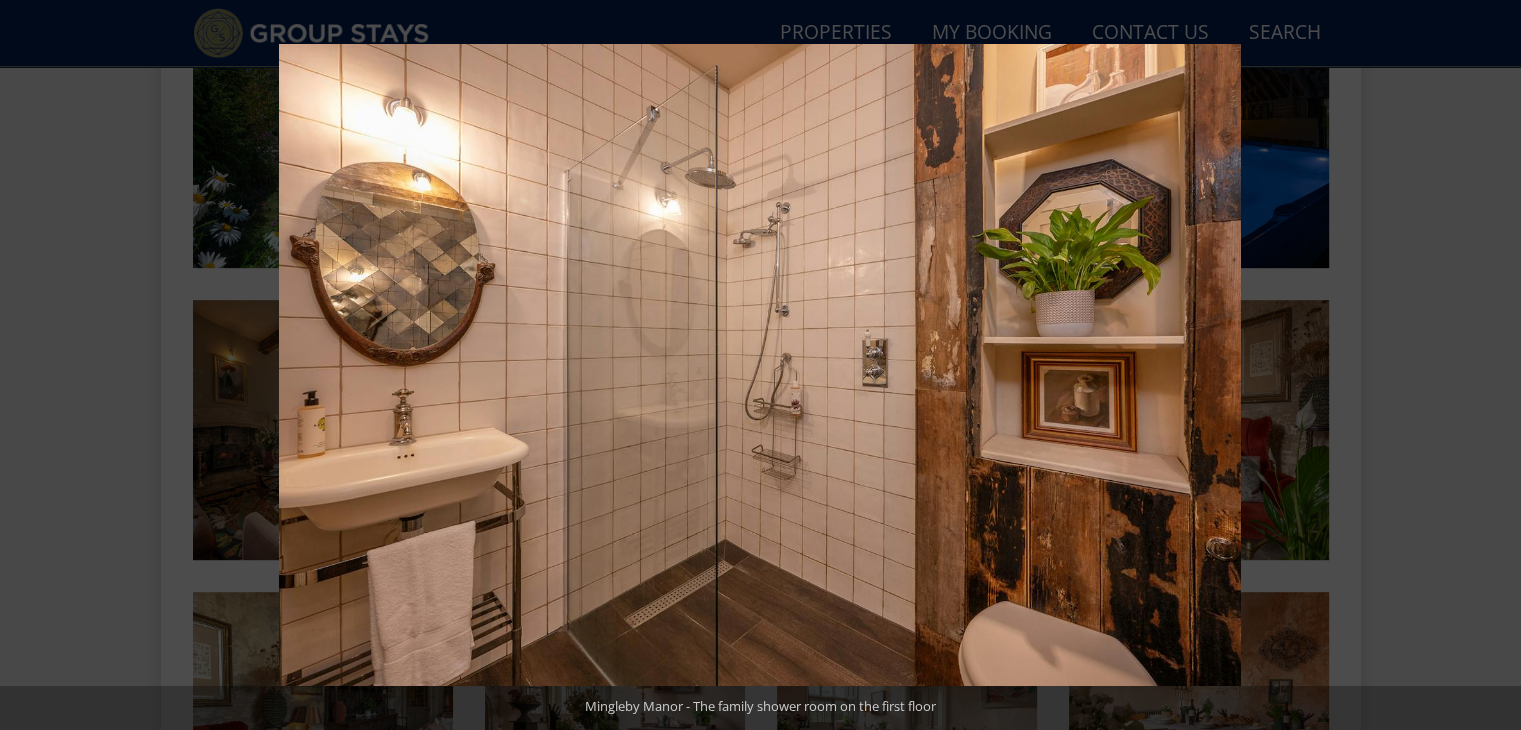 click at bounding box center [1486, 365] 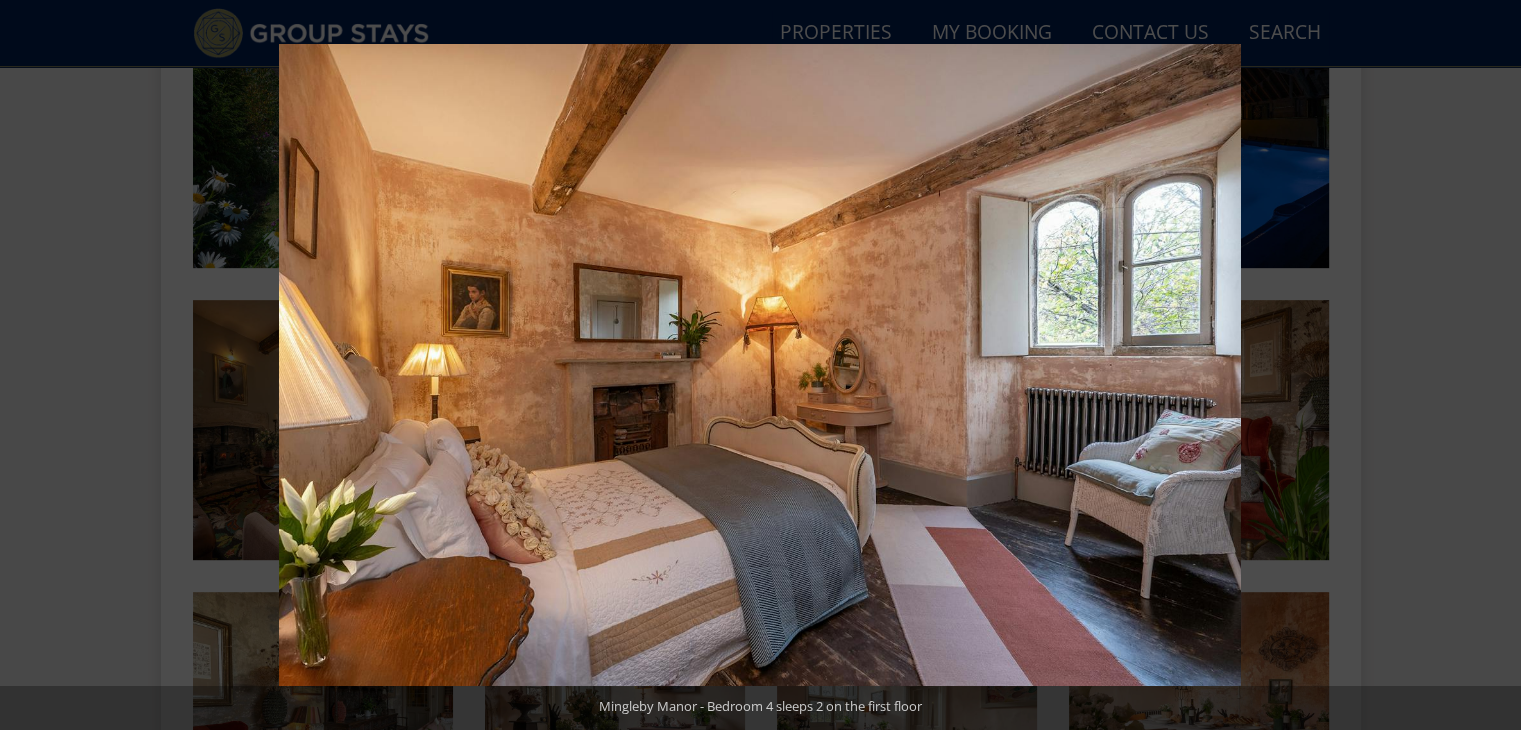 click at bounding box center (1486, 365) 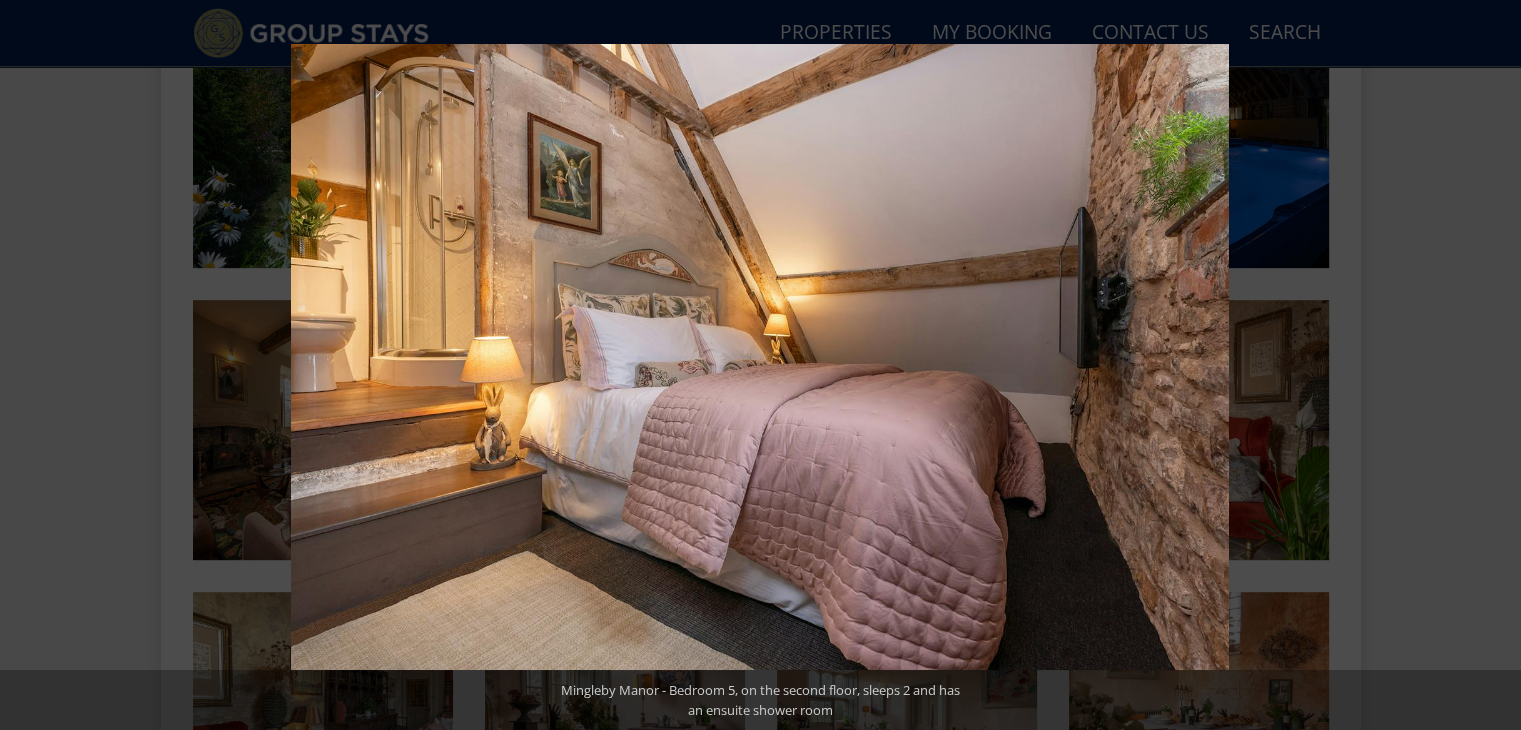 click at bounding box center [1486, 365] 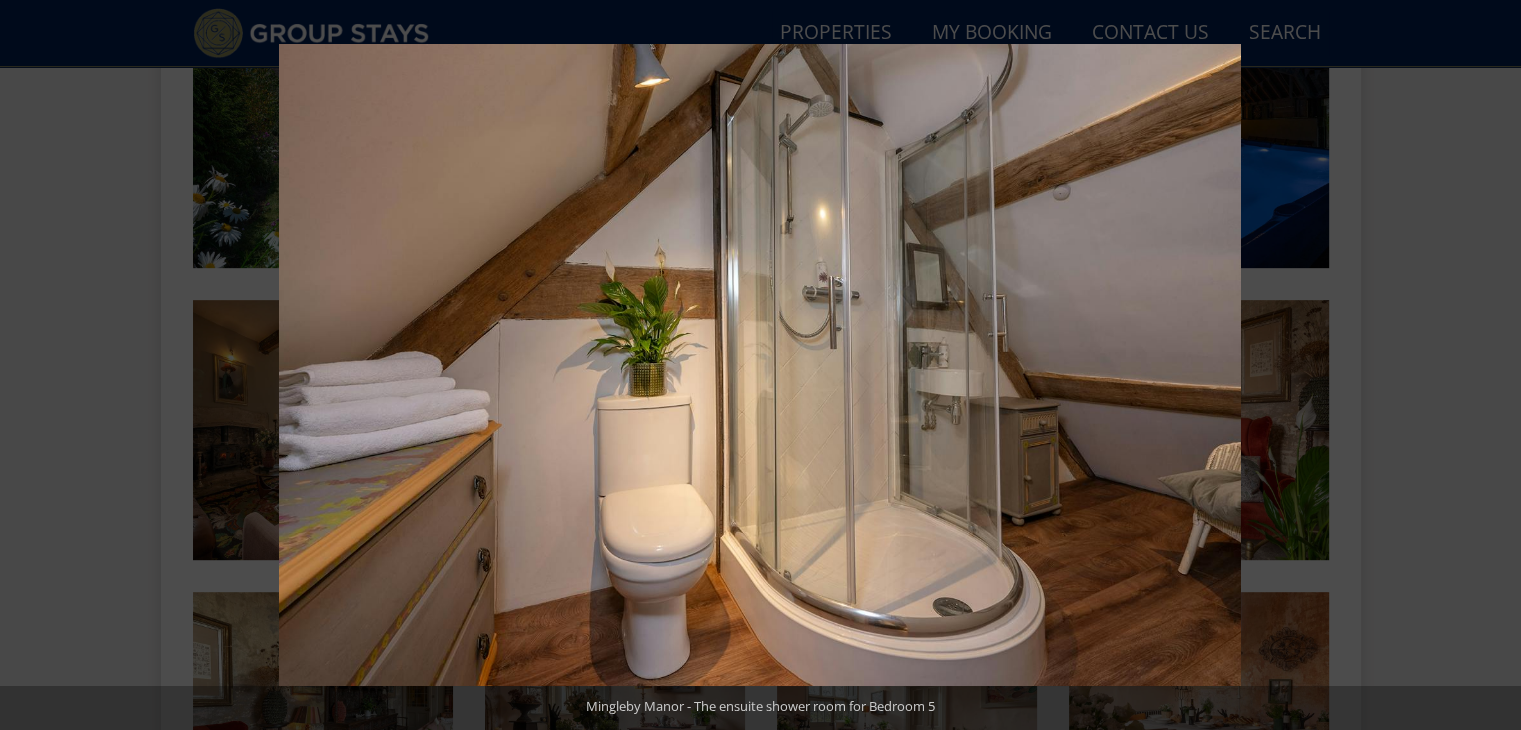 click at bounding box center [1486, 365] 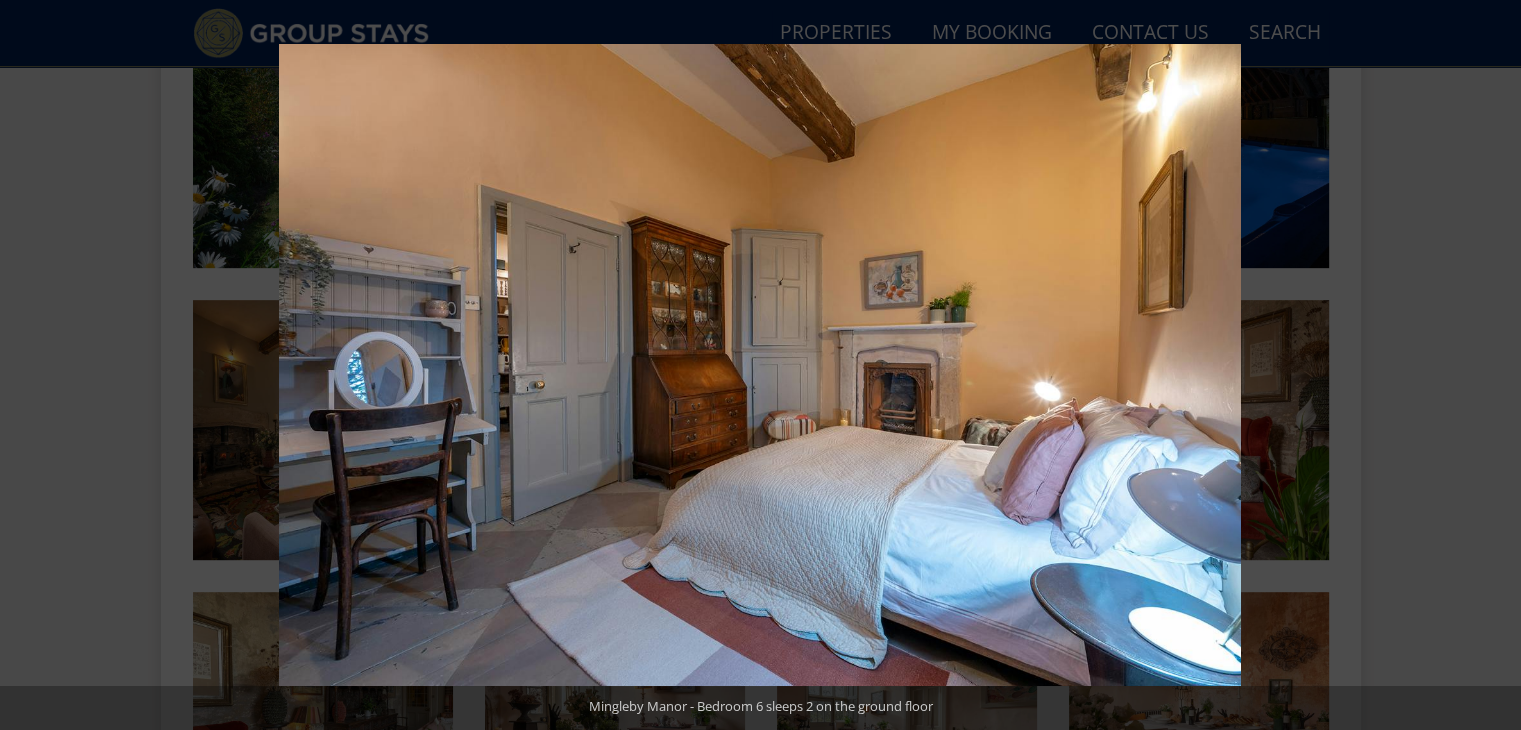click at bounding box center [1486, 365] 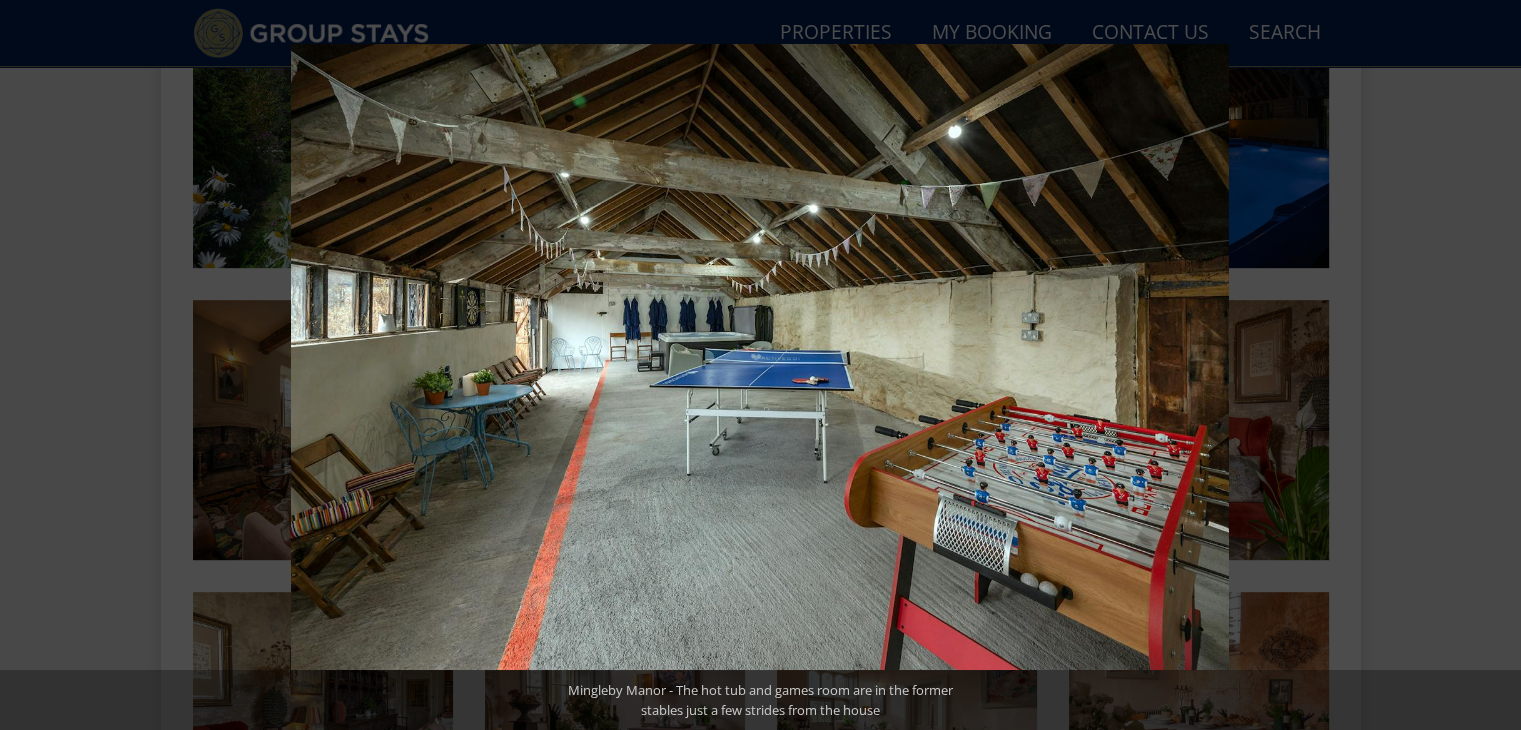 click at bounding box center (1486, 365) 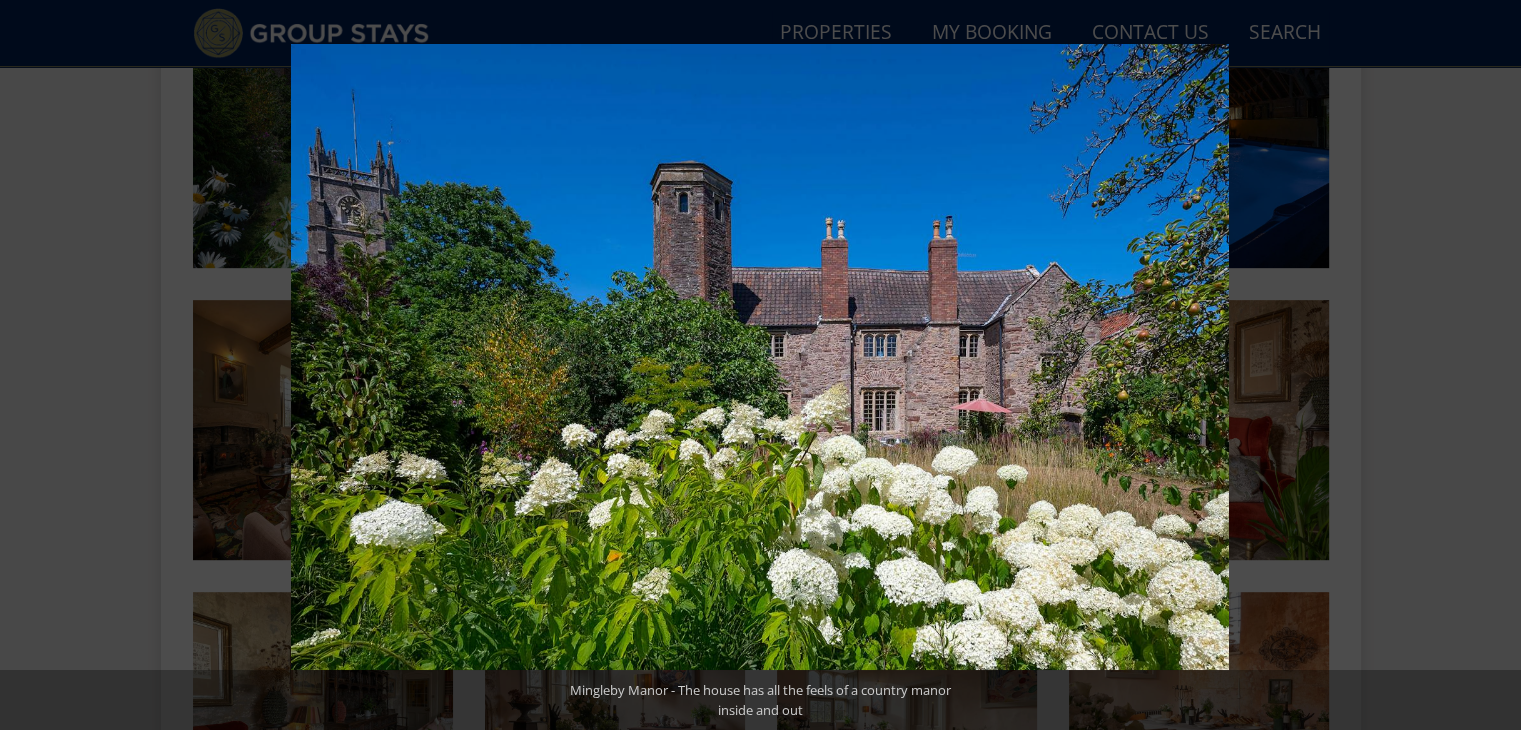 click at bounding box center [1486, 365] 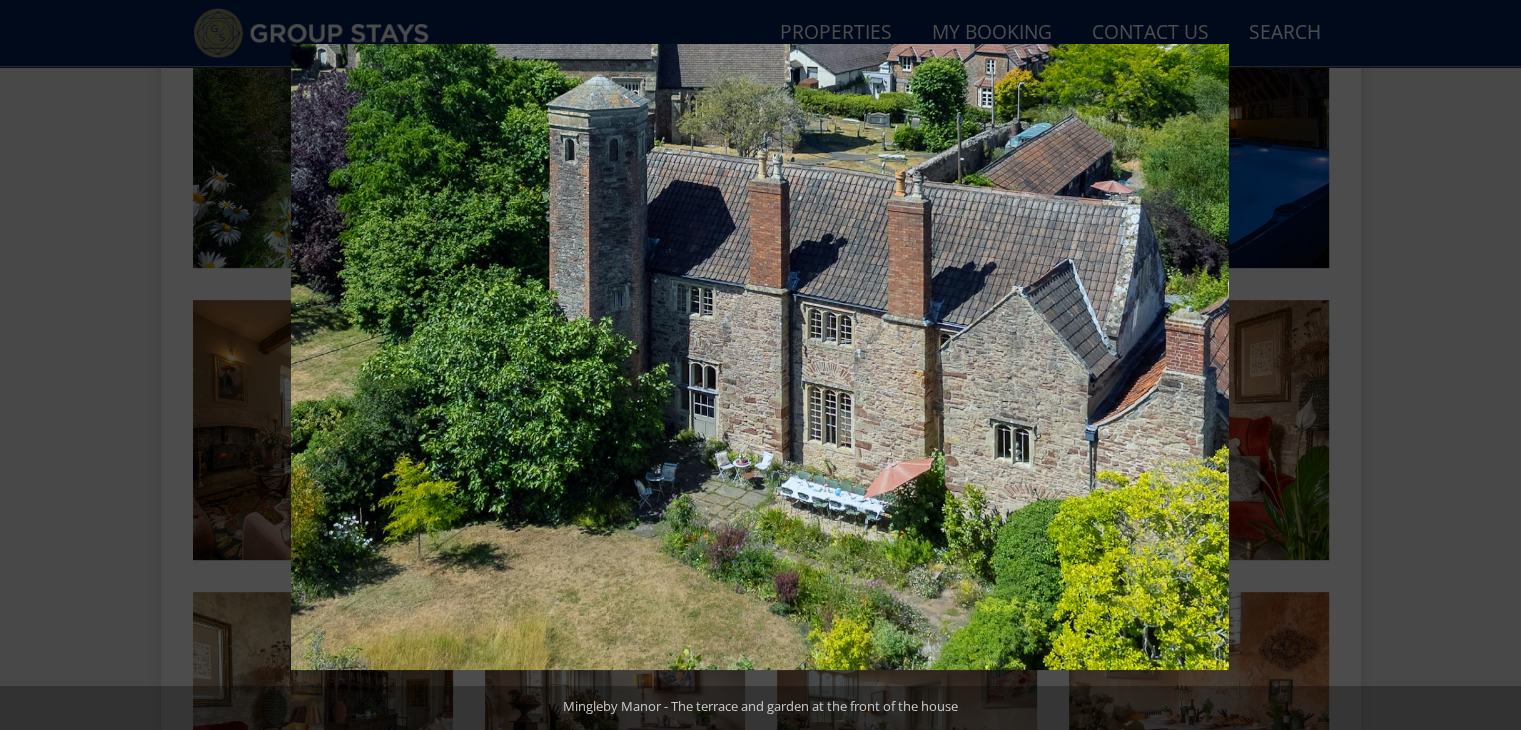click at bounding box center (1486, 365) 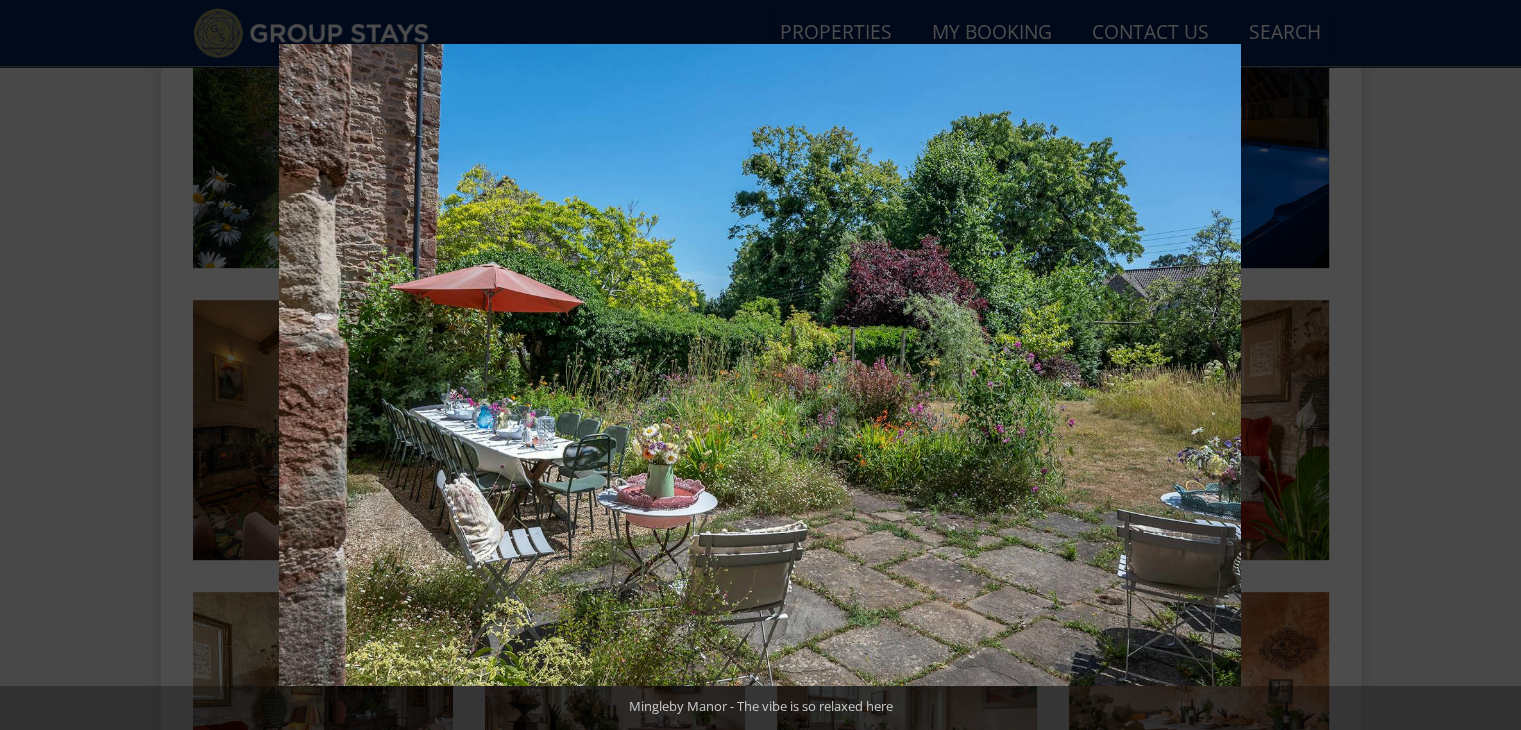 click at bounding box center [1486, 365] 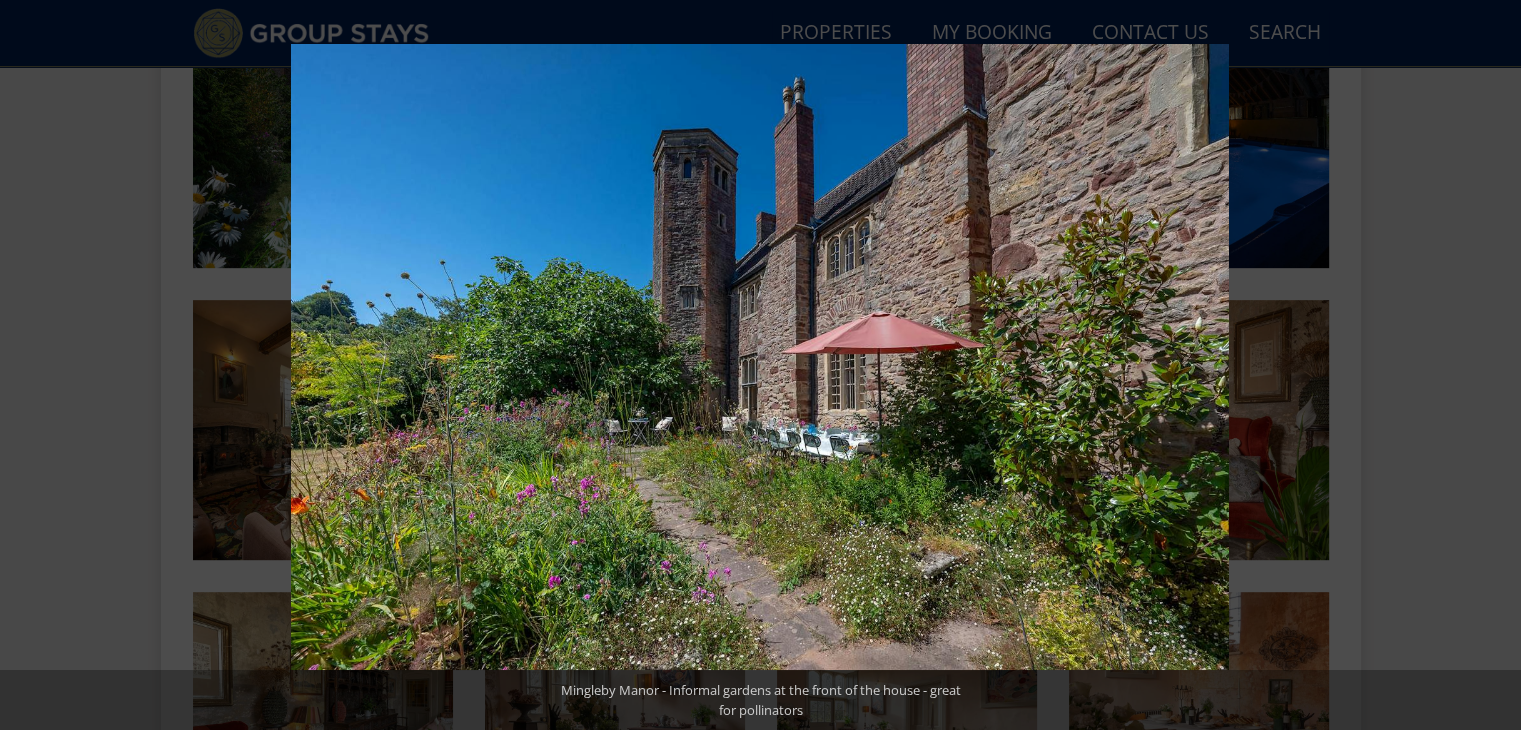 click at bounding box center [1486, 365] 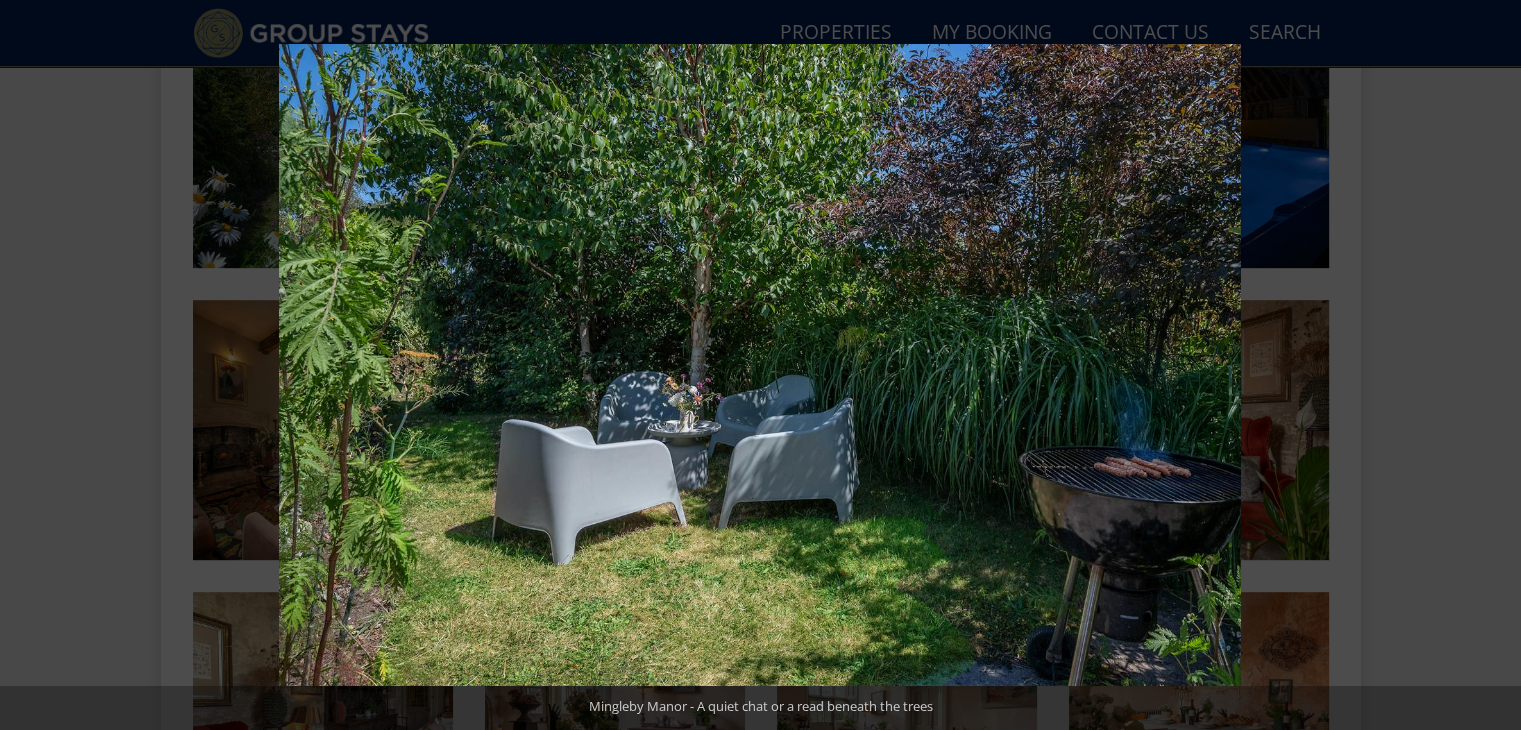 click at bounding box center (1486, 365) 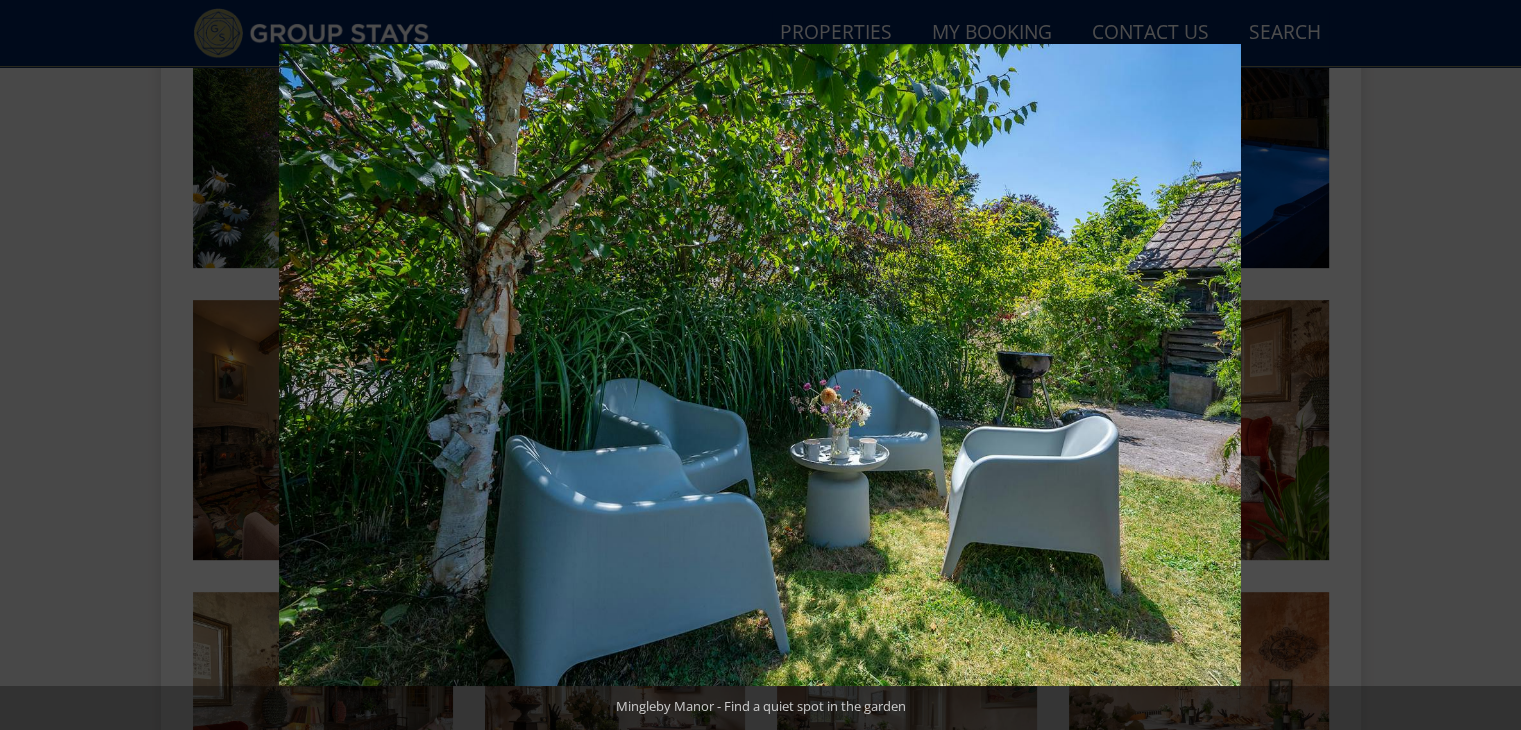 click at bounding box center (1486, 365) 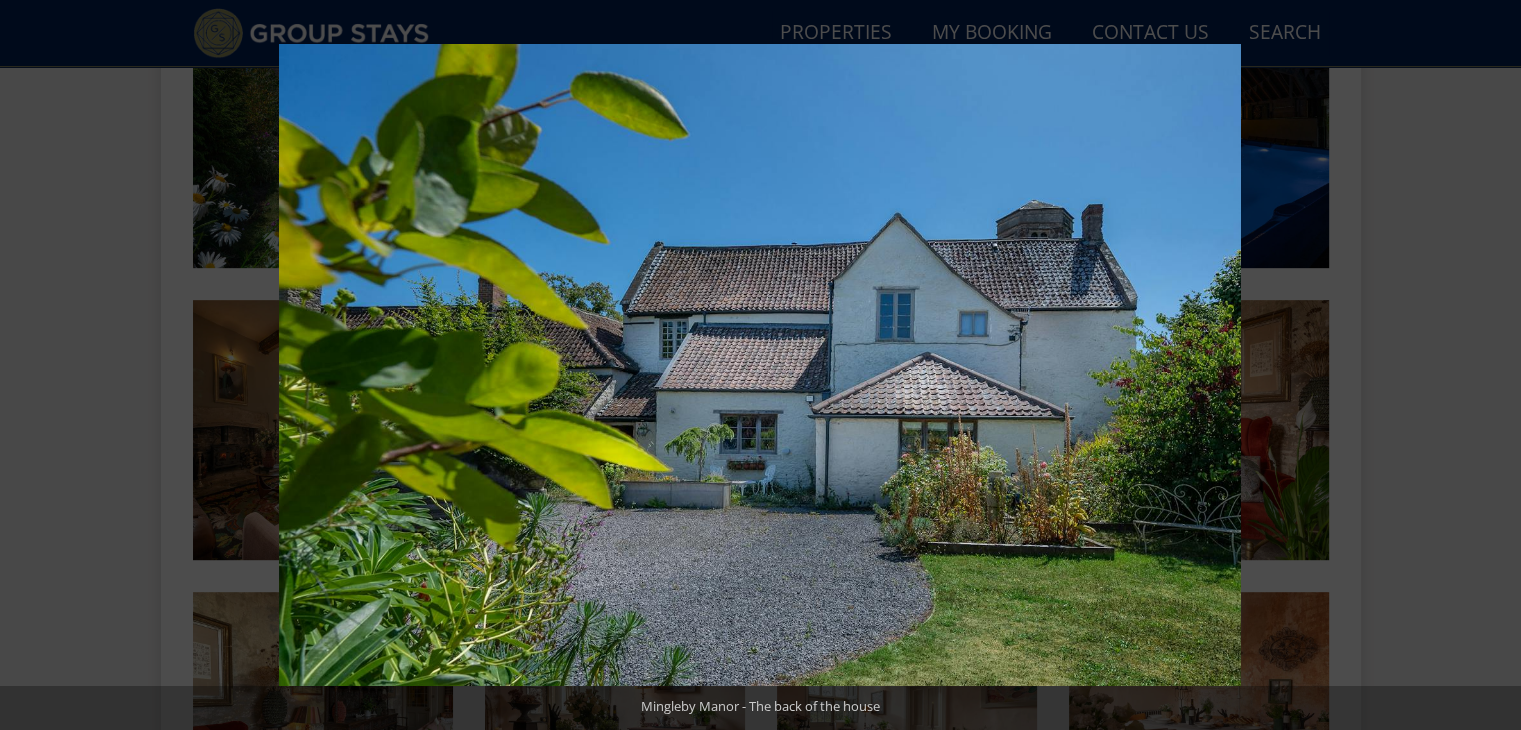 click at bounding box center (1486, 365) 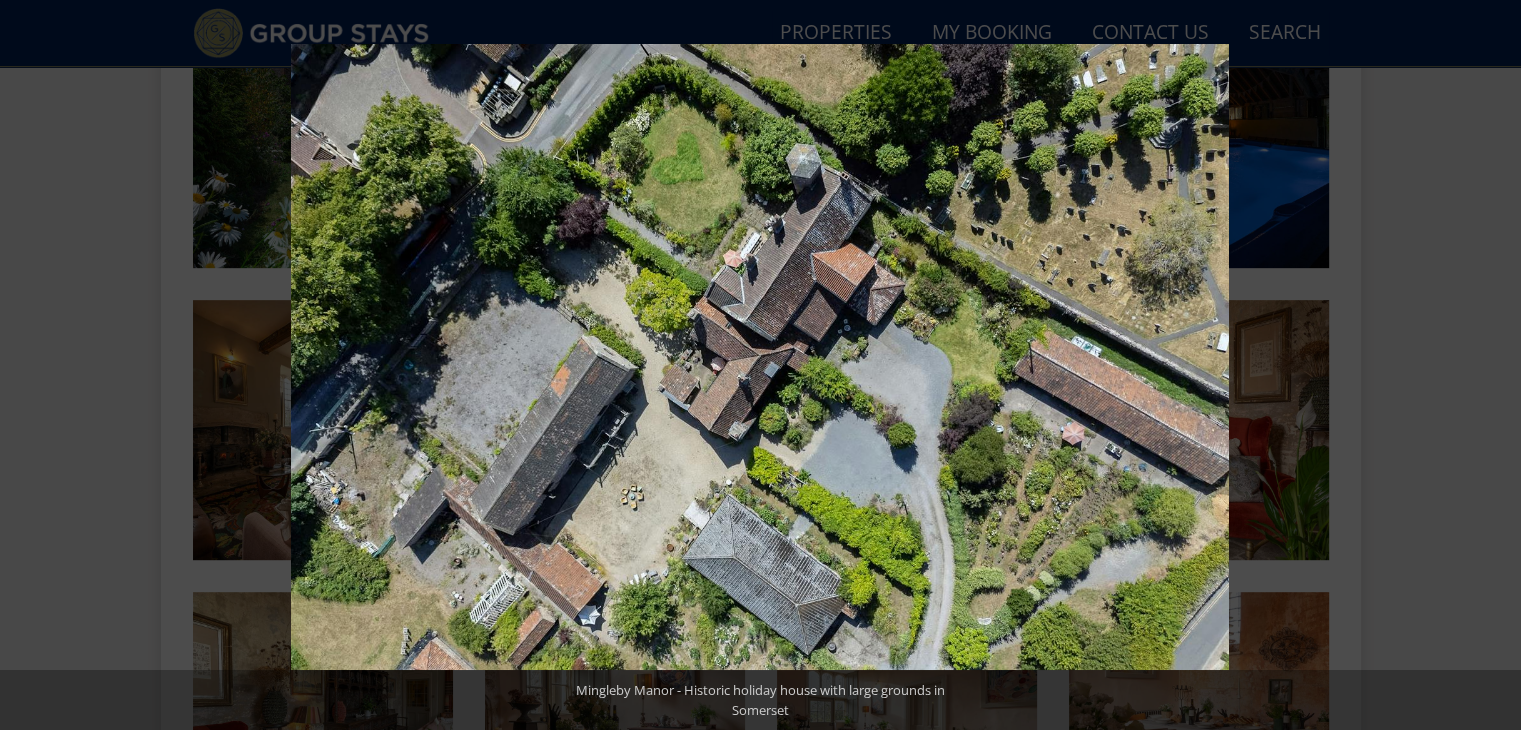 click at bounding box center [1486, 365] 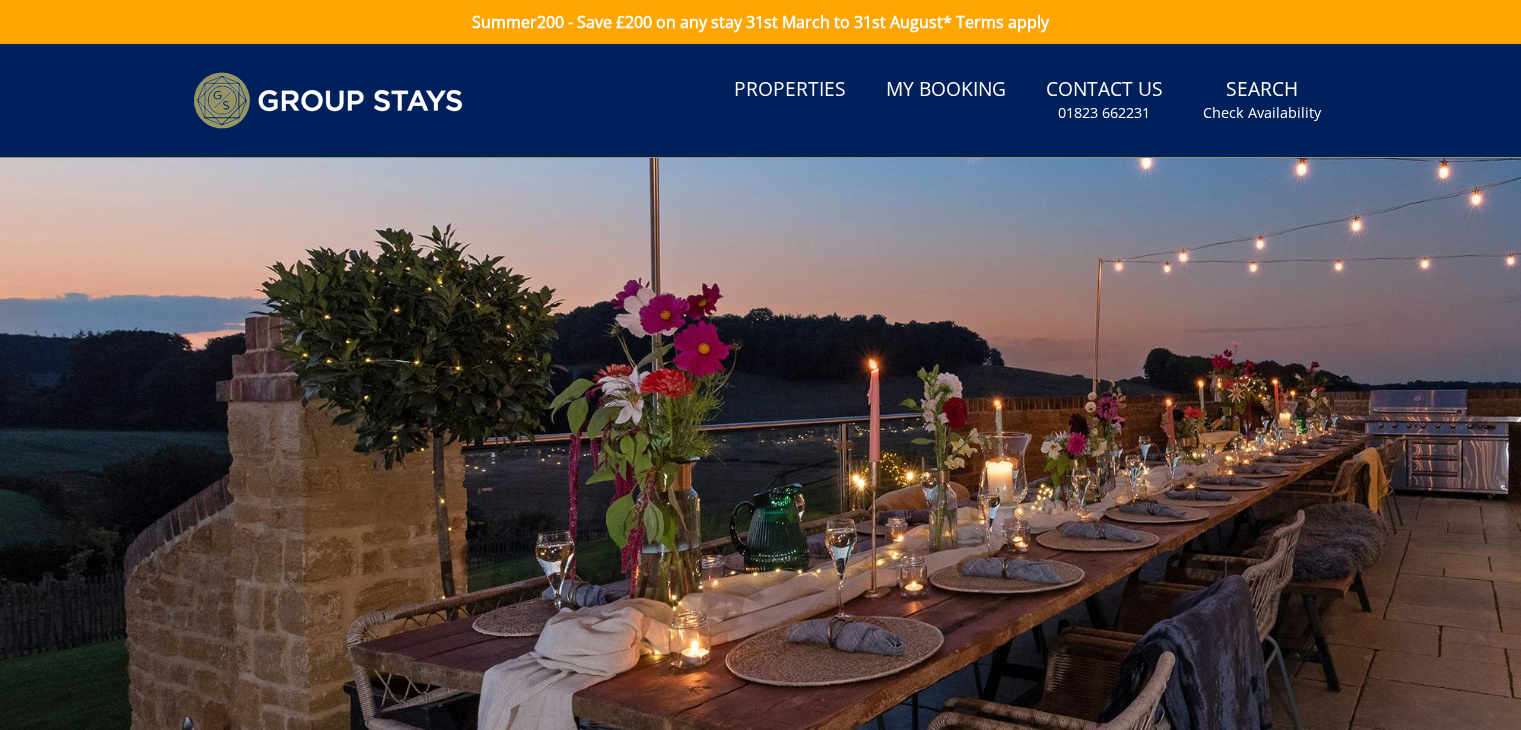 scroll, scrollTop: 0, scrollLeft: 0, axis: both 